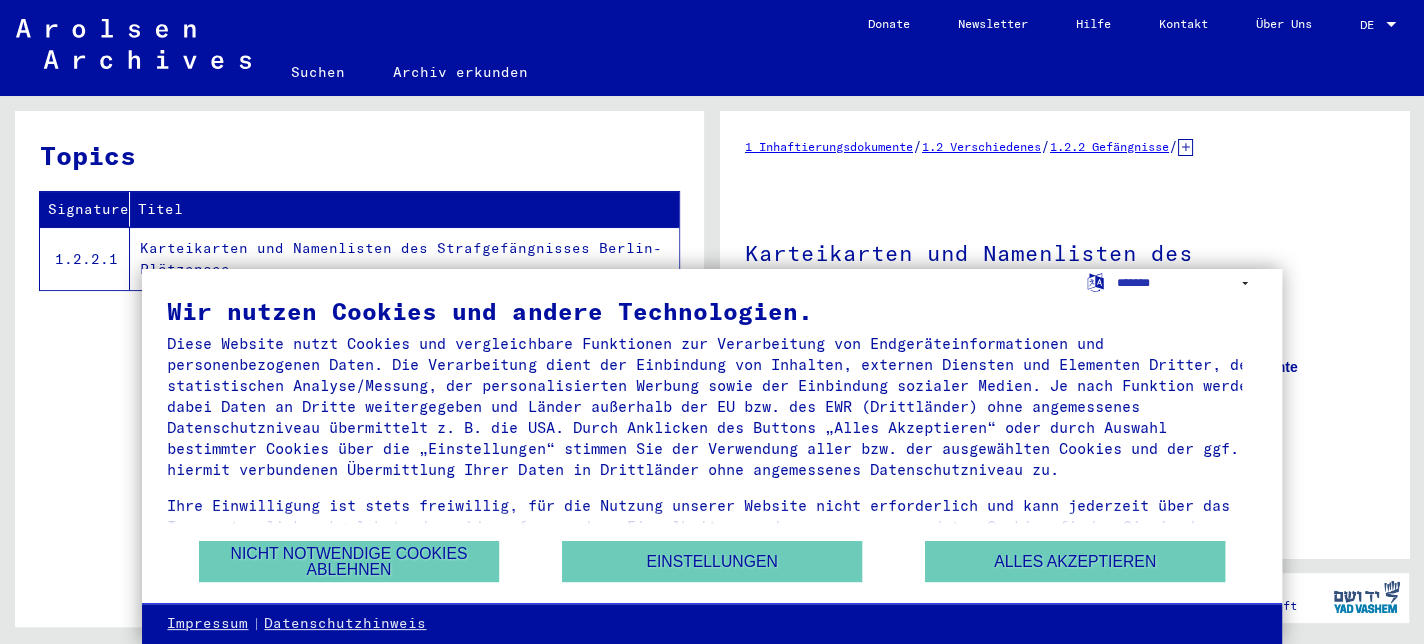 scroll, scrollTop: 0, scrollLeft: 0, axis: both 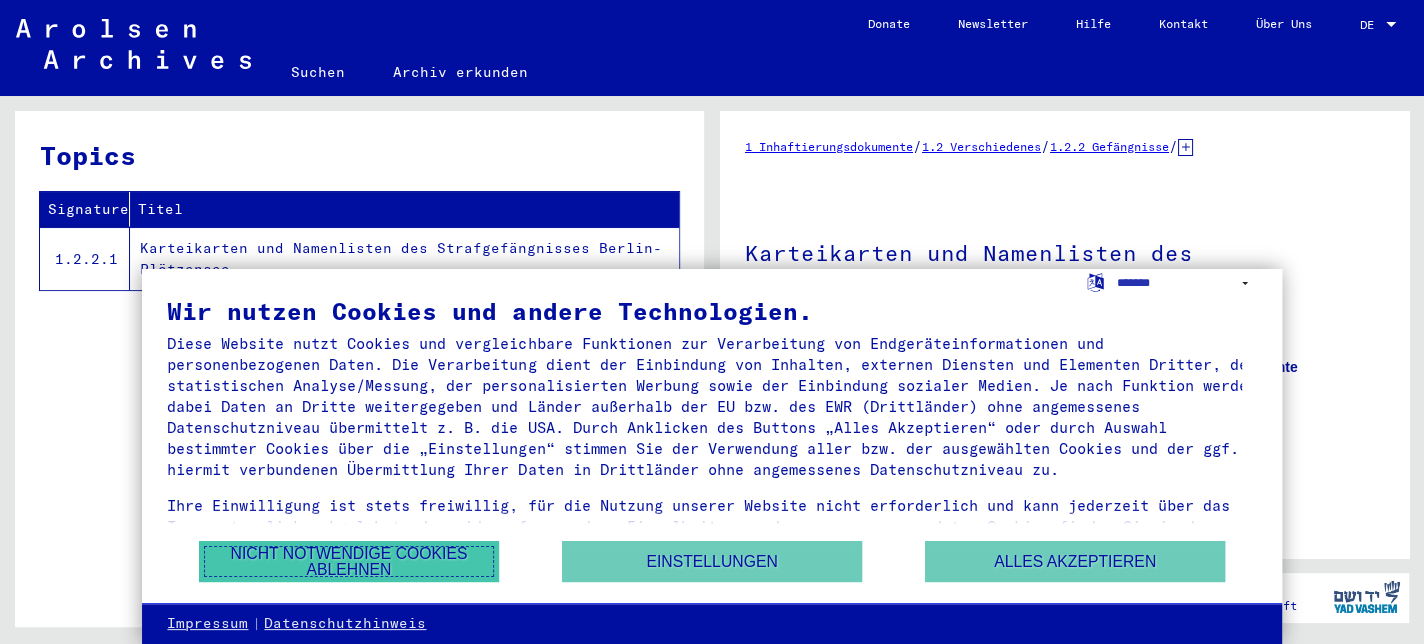 click on "Nicht notwendige Cookies ablehnen" at bounding box center (349, 561) 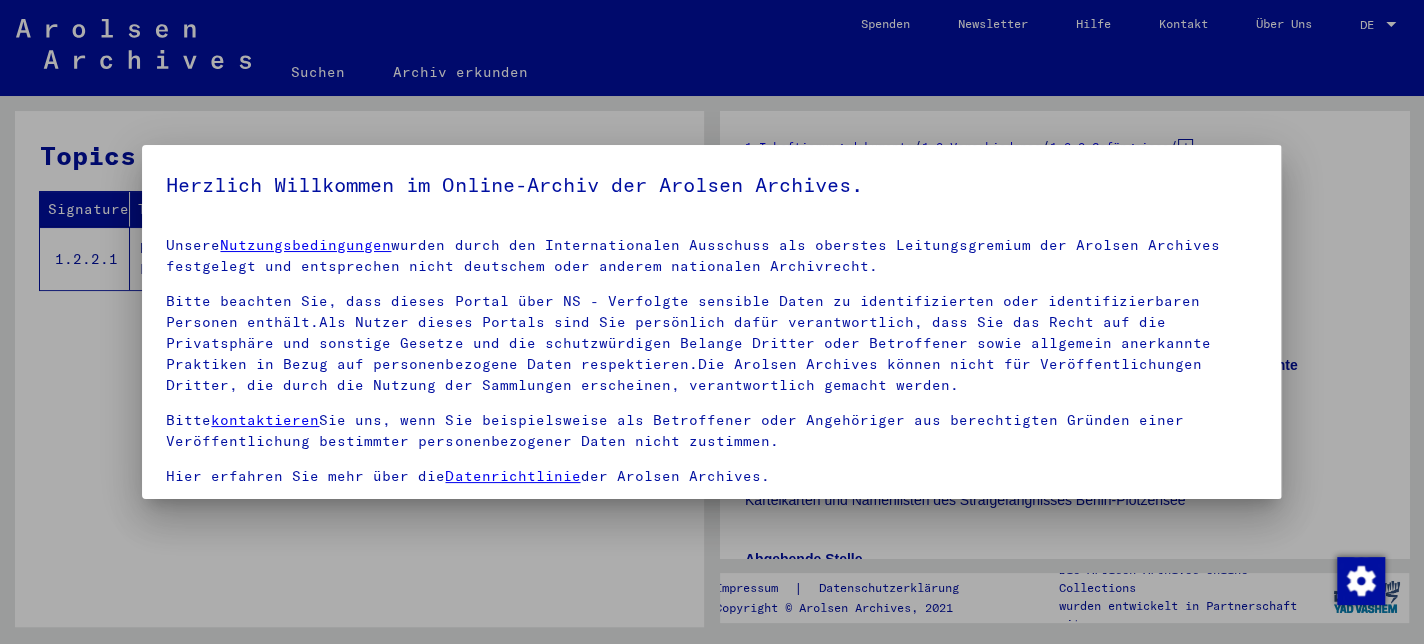 scroll, scrollTop: 0, scrollLeft: 0, axis: both 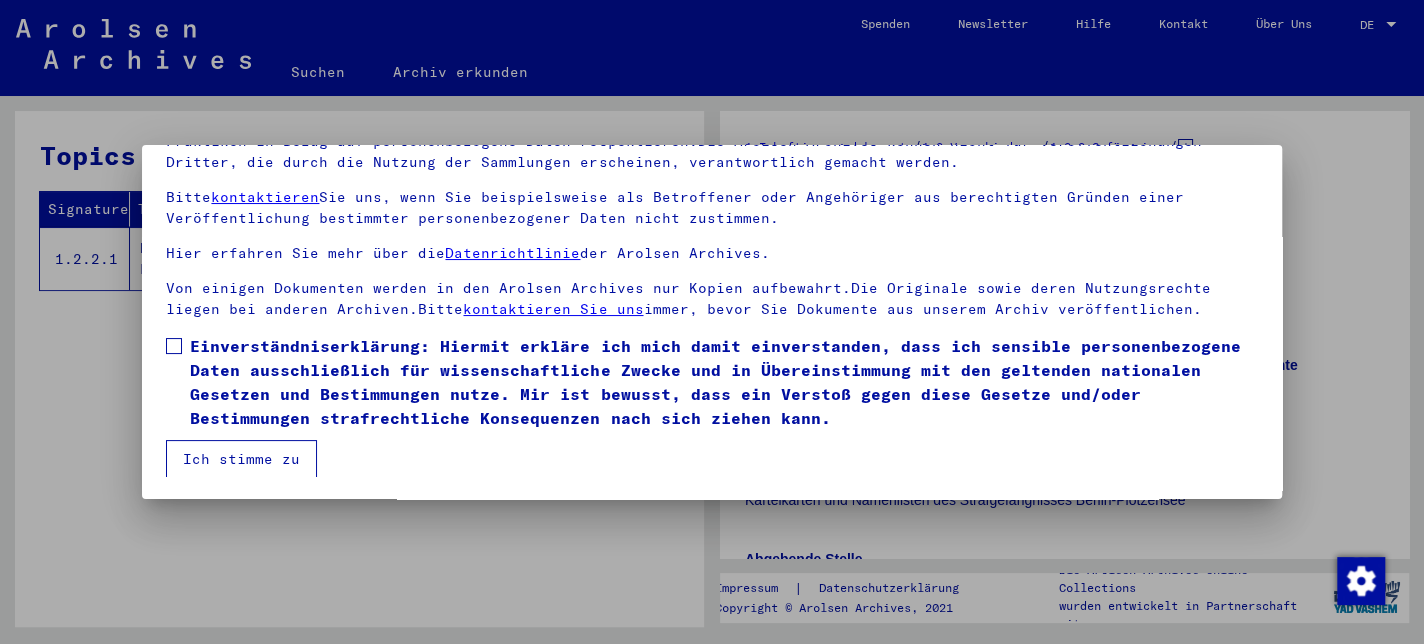 click on "Ich stimme zu" at bounding box center [241, 459] 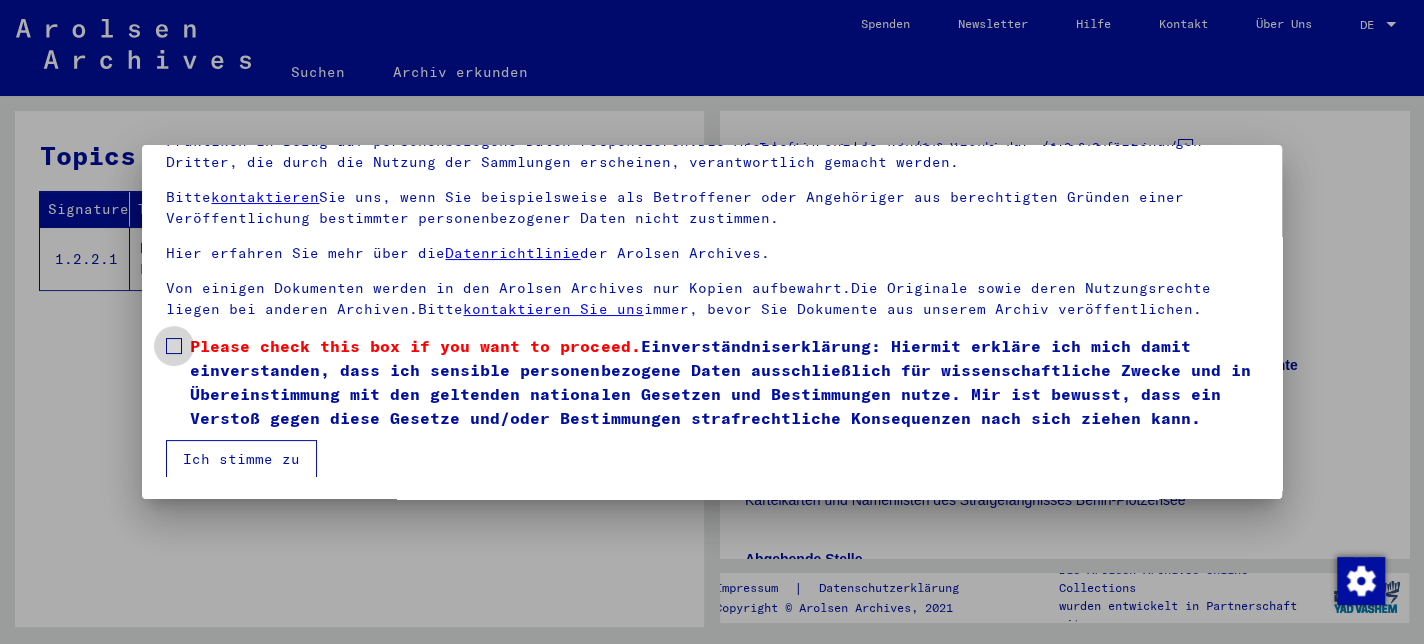 click at bounding box center [174, 346] 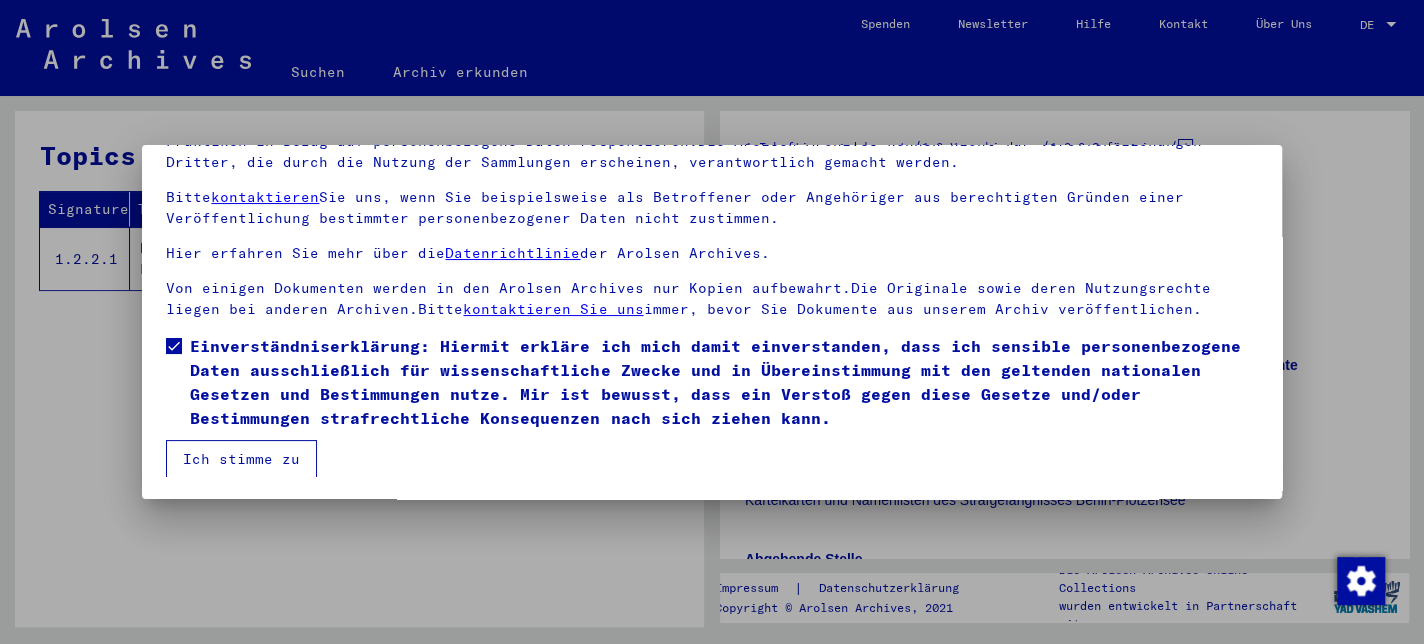 click on "Ich stimme zu" at bounding box center [241, 459] 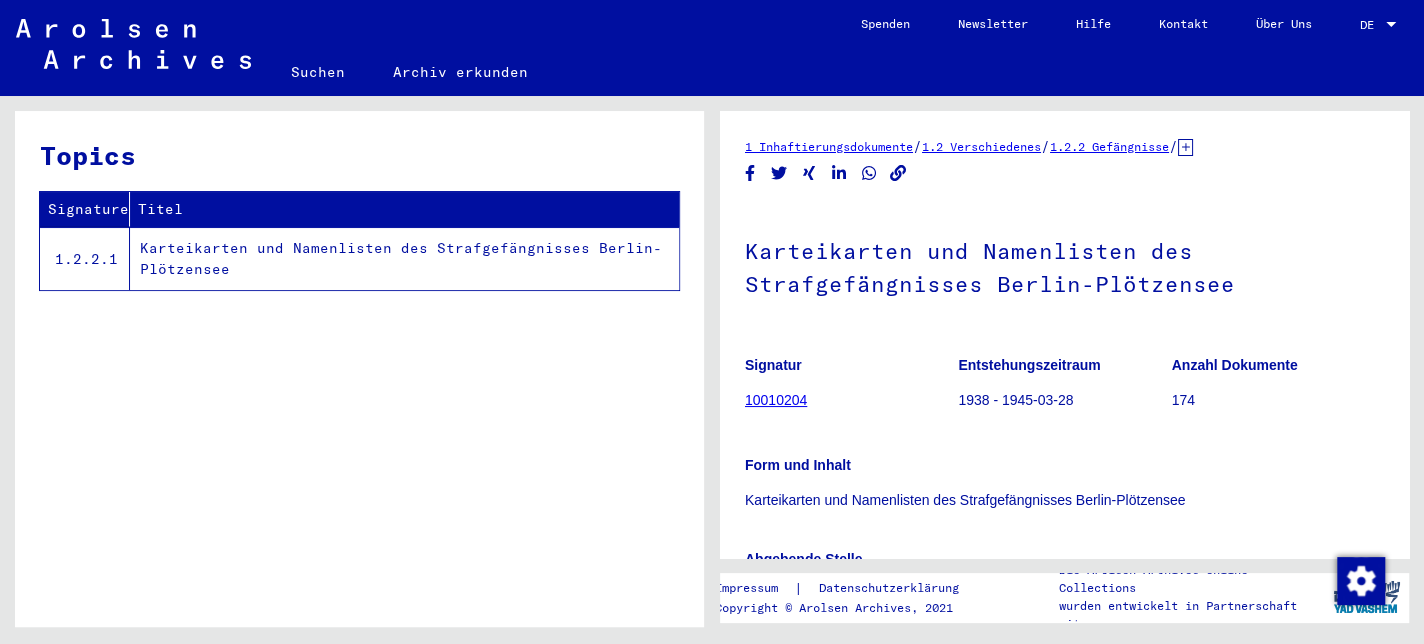 click on "Suchen" 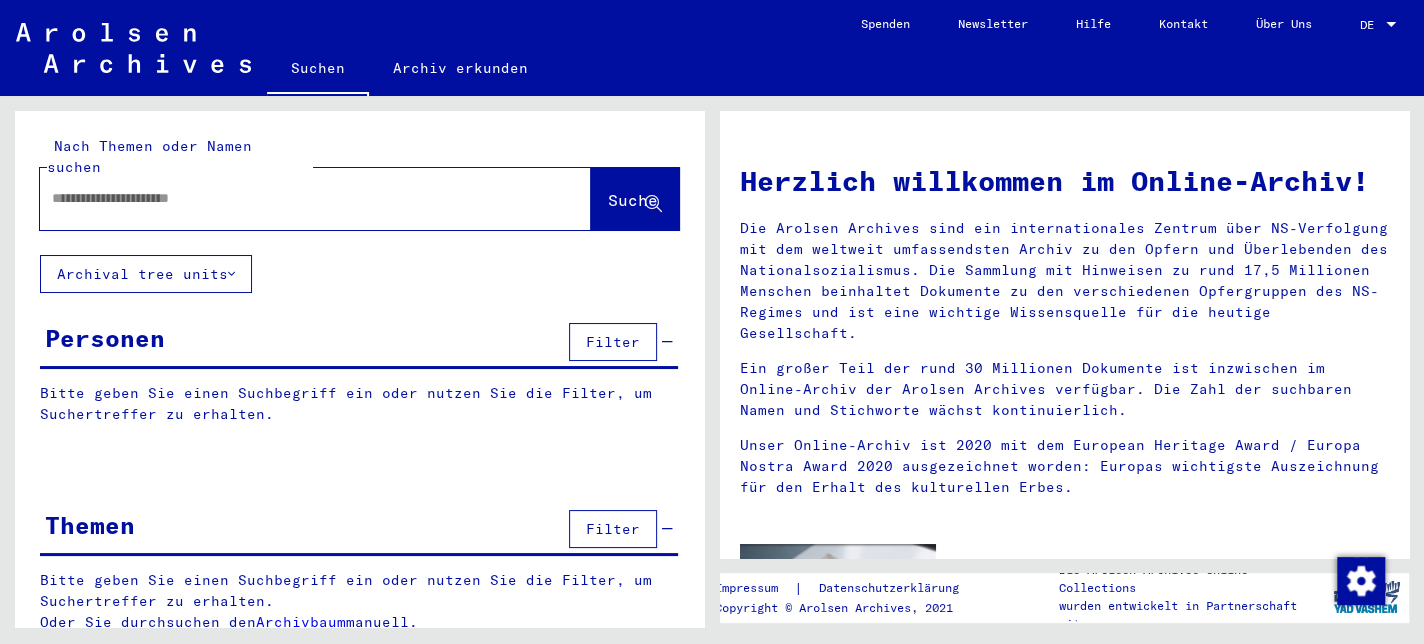 click at bounding box center [291, 198] 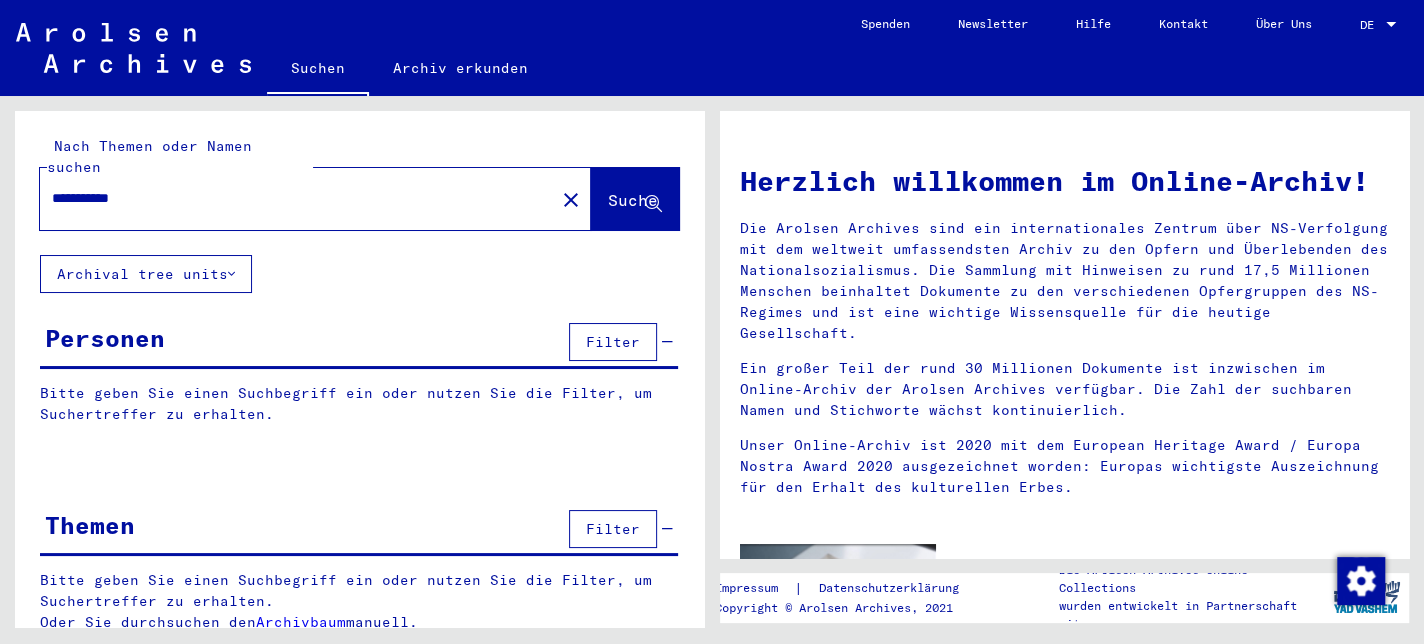 type on "**********" 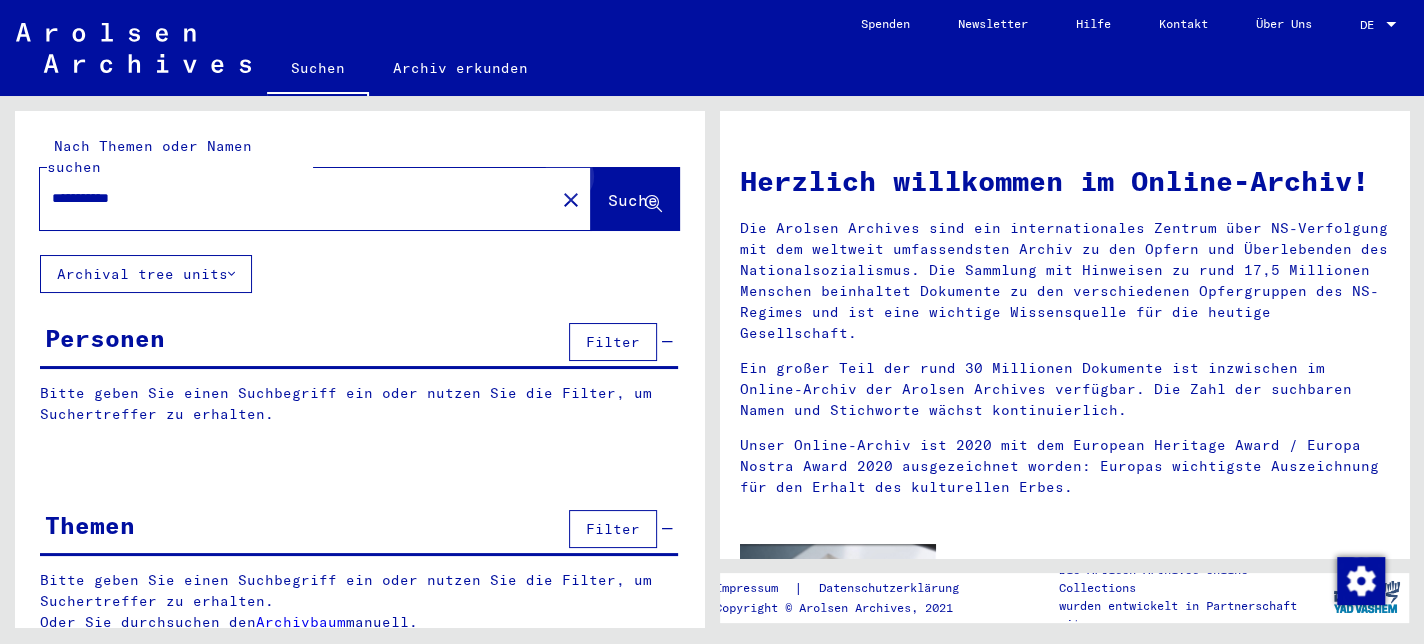 click on "Suche" 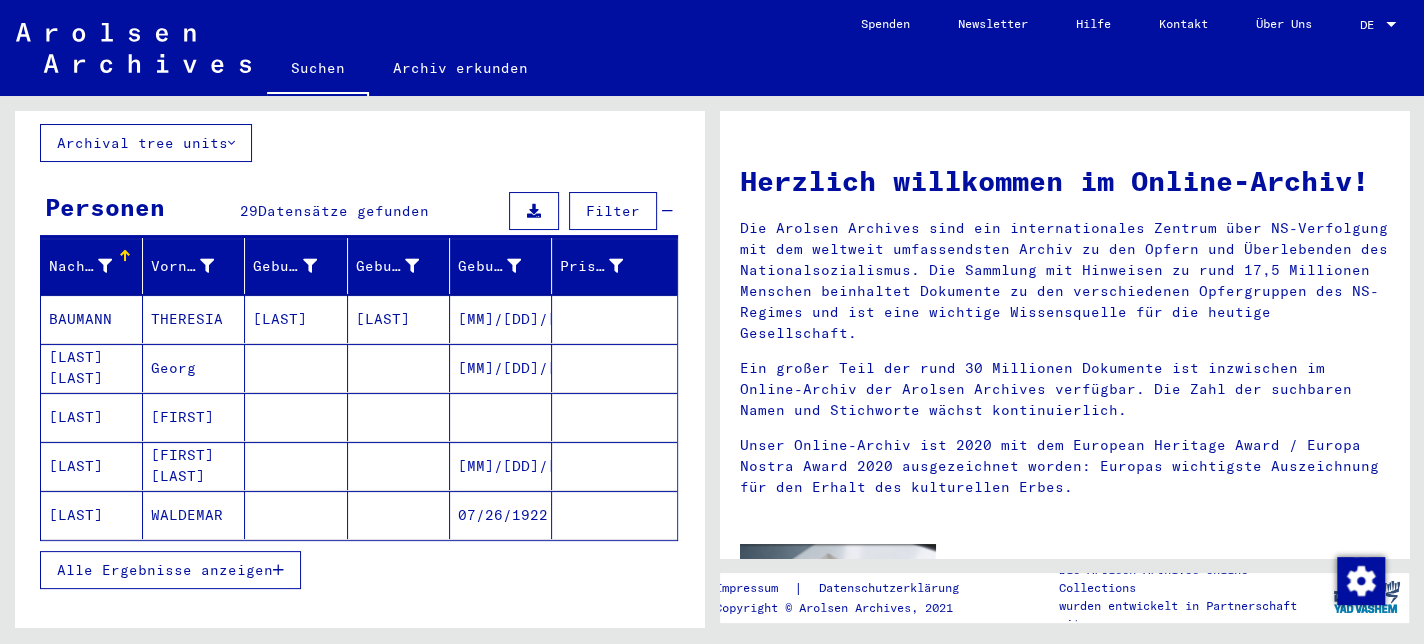 scroll, scrollTop: 132, scrollLeft: 0, axis: vertical 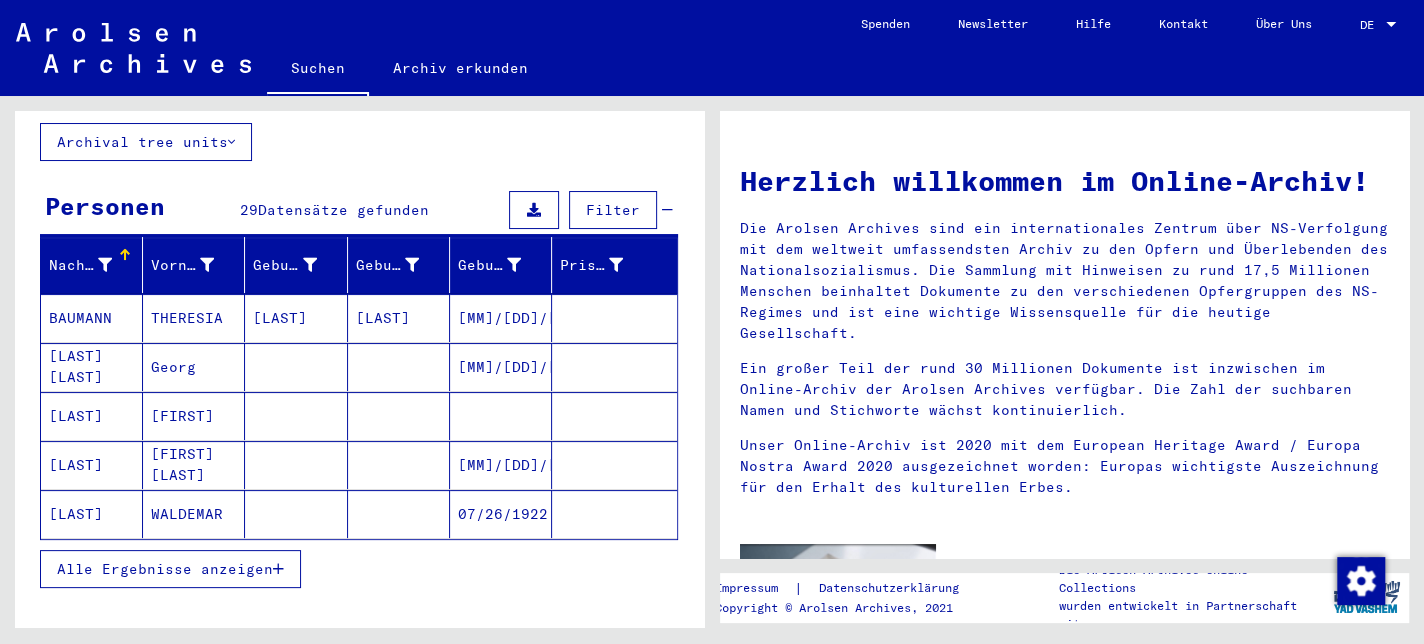 click on "[LAST]" 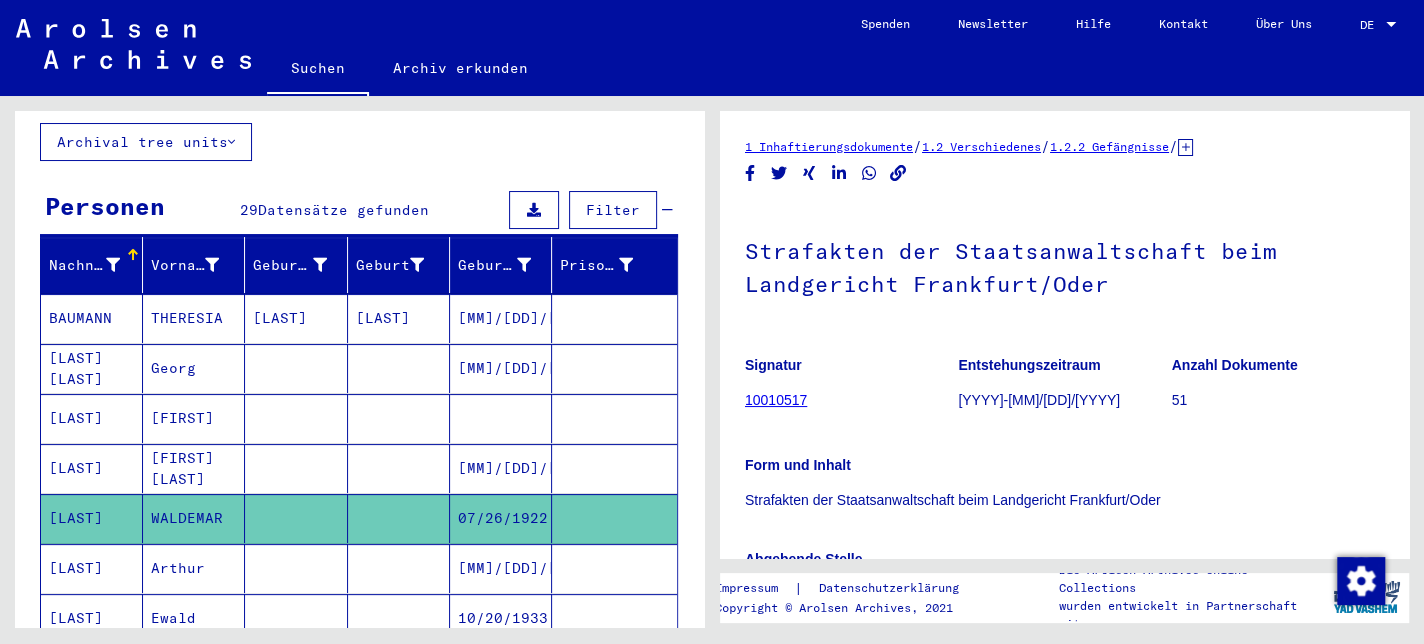 scroll, scrollTop: 0, scrollLeft: 0, axis: both 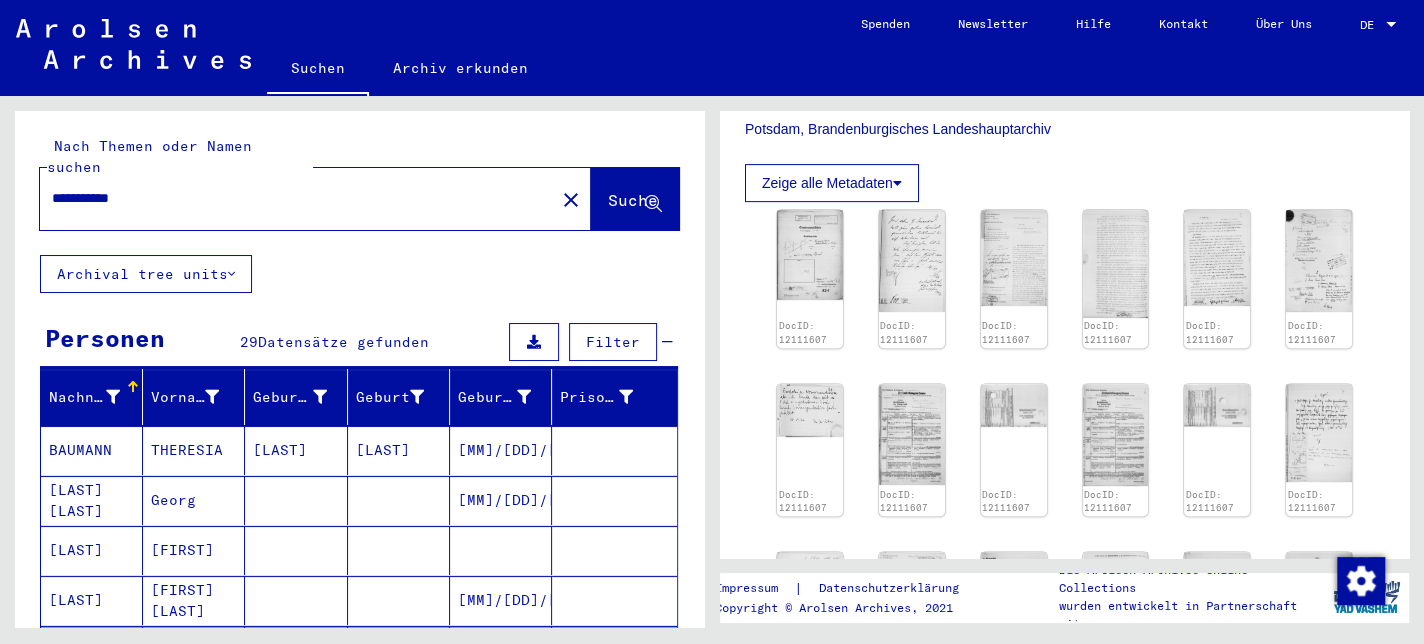 click on "Zeige alle Metadaten" 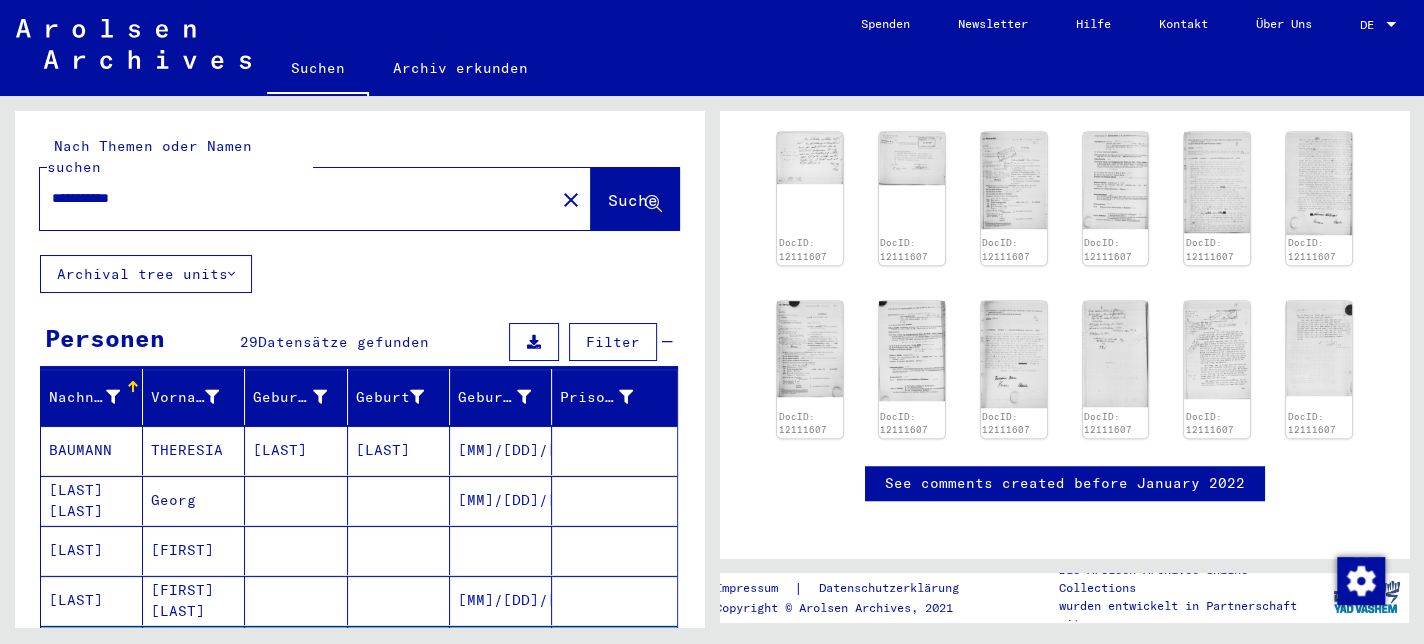 scroll, scrollTop: 884, scrollLeft: 0, axis: vertical 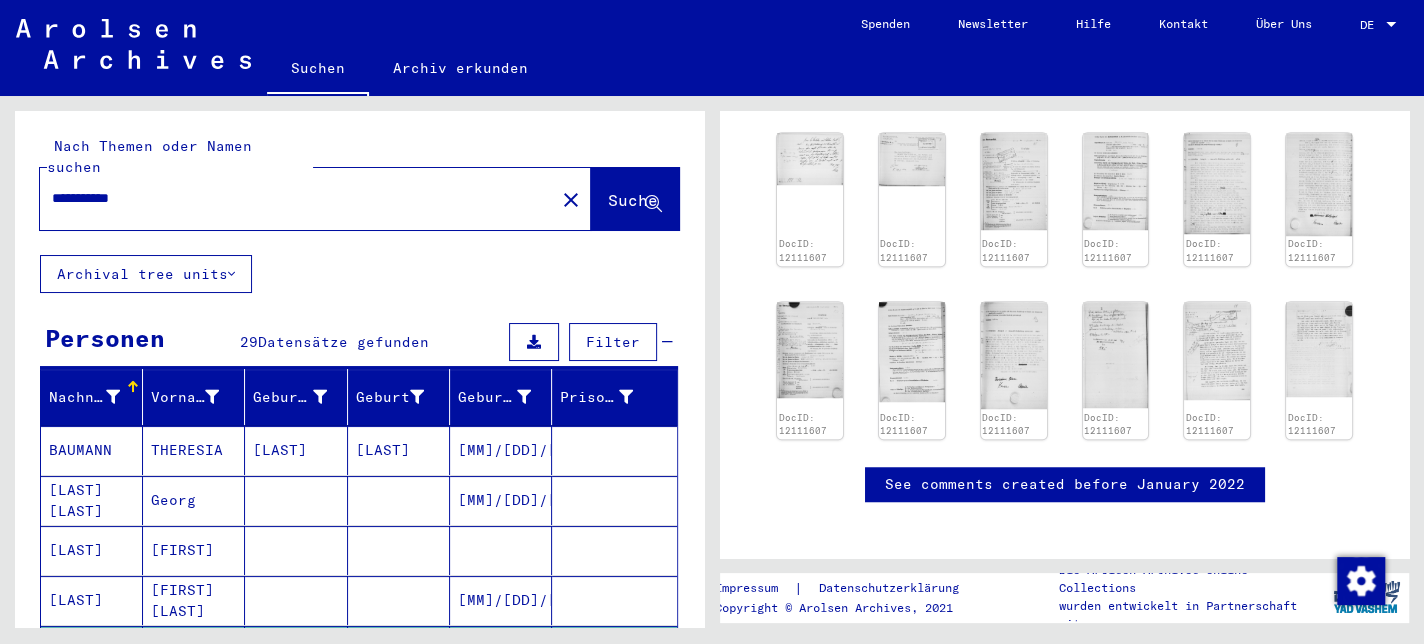 click on "Personen 29  Datensätze gefunden  Filter   Nachname   Vorname   Geburtsname   Geburt​   Geburtsdatum   Prisoner #   [LAST]   [FIRST]   [LAST]   [MM]/[DD]/[YYYY]      [LAST] [LAST]   [FIRST]         [MM]/[DD]/[YYYY]      [LAST]   [FIRST]               [LAST]   [FIRST]         [MM]/[DD]/[YYYY]      [LAST]   [FIRST]         [MM]/[DD]/[YYYY]      [LAST]   [FIRST]         [MM]/[DD]/[YYYY]      [LAST]   [FIRST]         [MM]/[DD]/[YYYY]      [LAST]   [FIRST]         [MM]/[DD]/[YYYY]      [LAST]   [FIRST]         [MM]/[DD]/[YYYY]      [LAST]   [FIRST]         [MM]/[DD]/[YYYY]      [LAST]   [FIRST]         [MM]/[DD]/[YYYY]      [LAST]   [FIRST]         [MM]/[DD]/[YYYY]      [LAST]   [FIRST]         [MM]/[DD]/[YYYY]      [LAST]   [FIRST]         [MM]/[DD]/[YYYY]      [LAST]   [FIRST]         [MM]/[DD]/[YYYY]      [LAST]   [FIRST]         [MM]/[DD]/[YYYY]      [LAST]   [FIRST]         [MM]/[DD]/[YYYY]      [LAST]   [FIRST]      Altelft   [MM]/[DD]/[YYYY]      [LAST]   [FIRST]         [MM]/[DD]/[YYYY]      [LAST]   [MM]/[DD]/[YYYY]           *" at bounding box center [359, 1062] 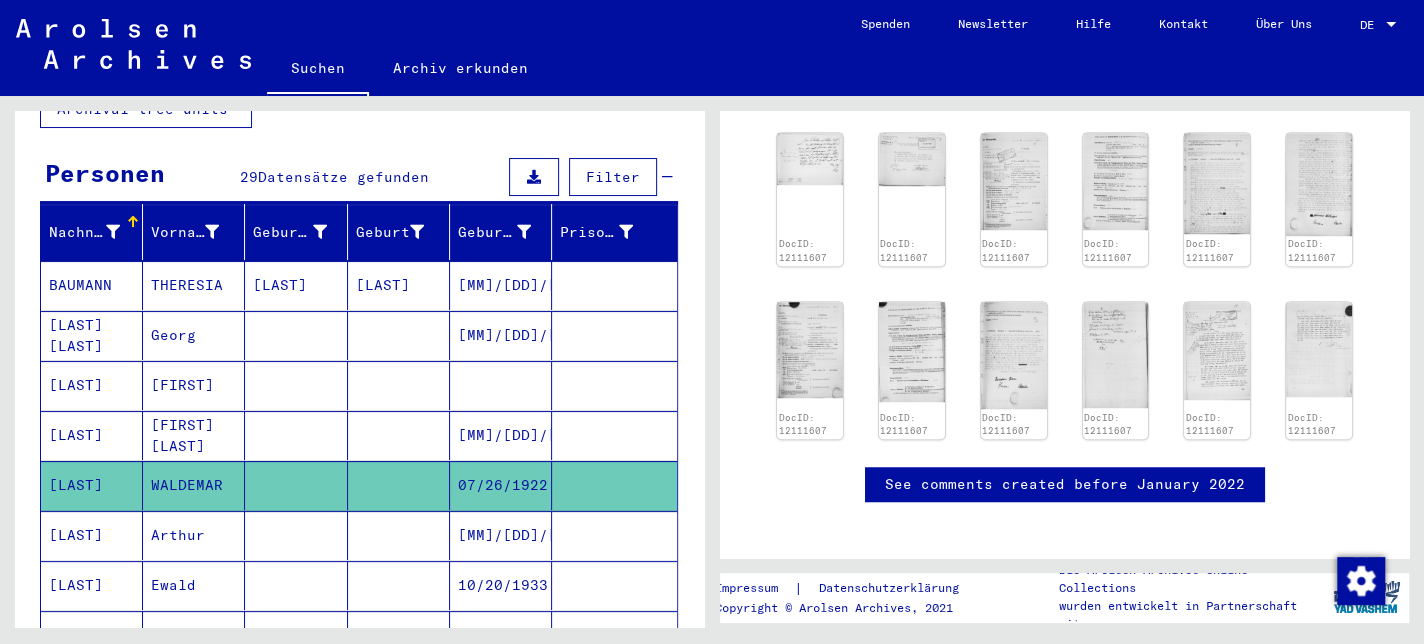 scroll, scrollTop: 166, scrollLeft: 0, axis: vertical 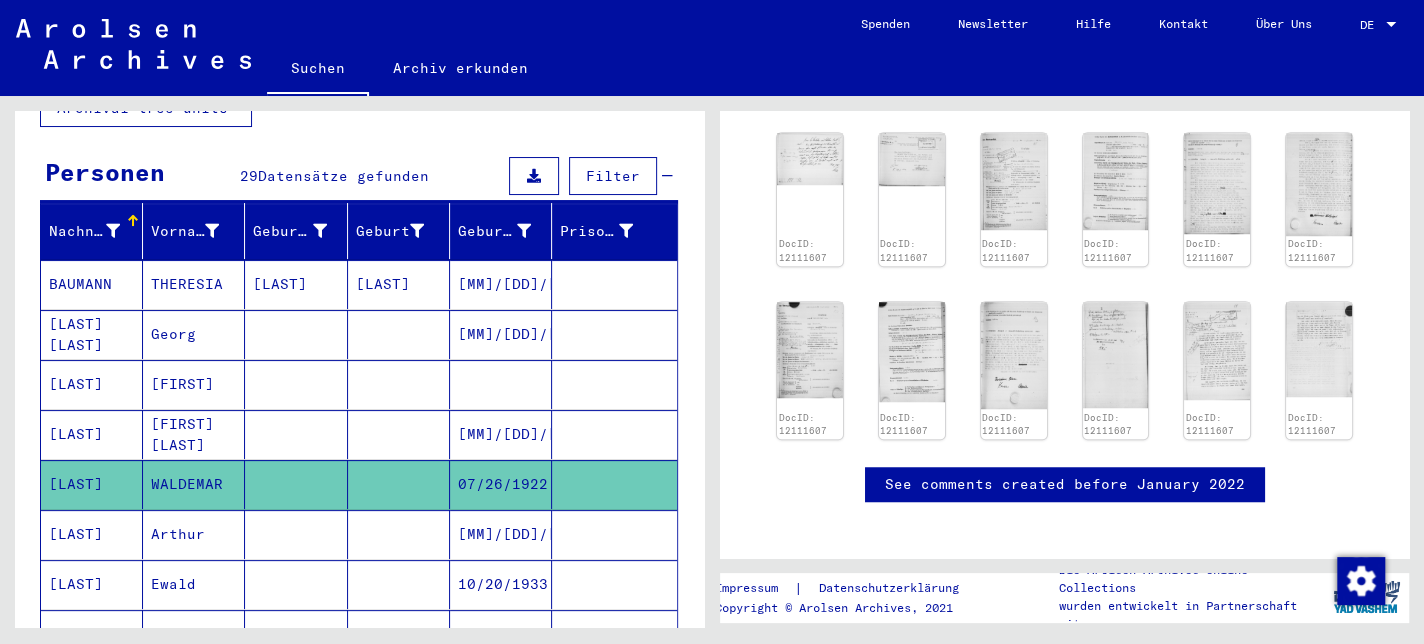 click on "[LAST]" at bounding box center (92, 584) 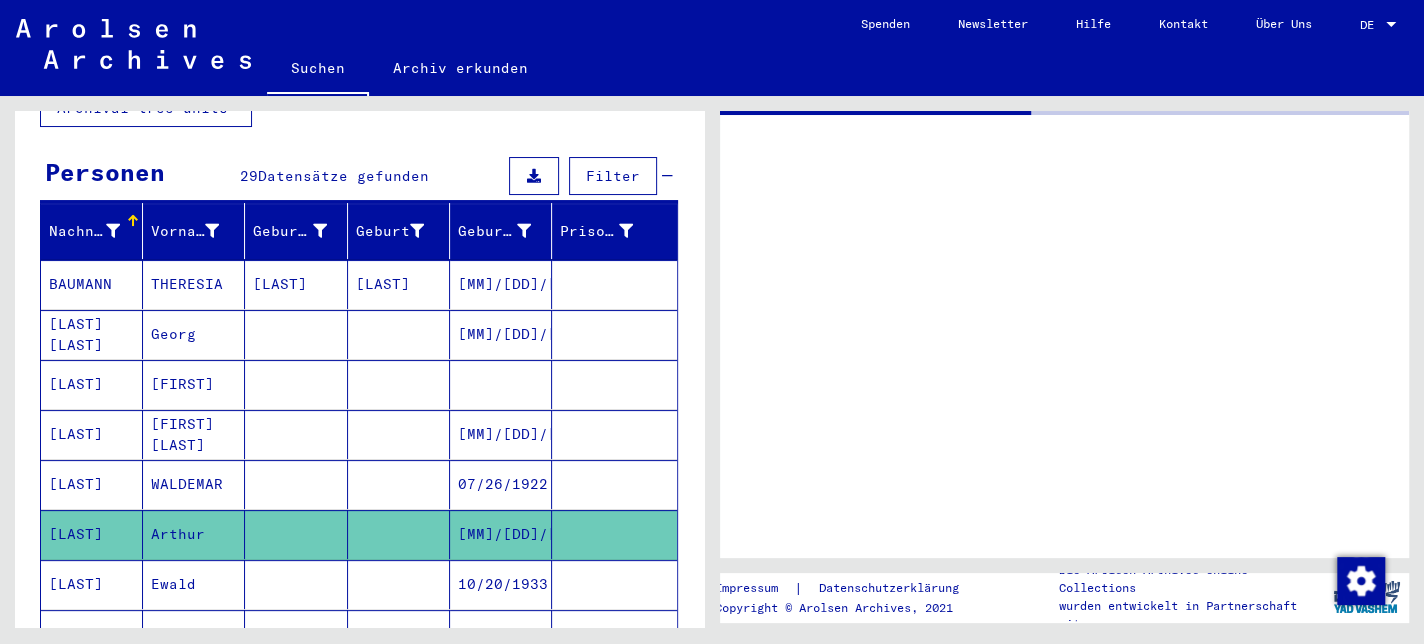 scroll, scrollTop: 0, scrollLeft: 0, axis: both 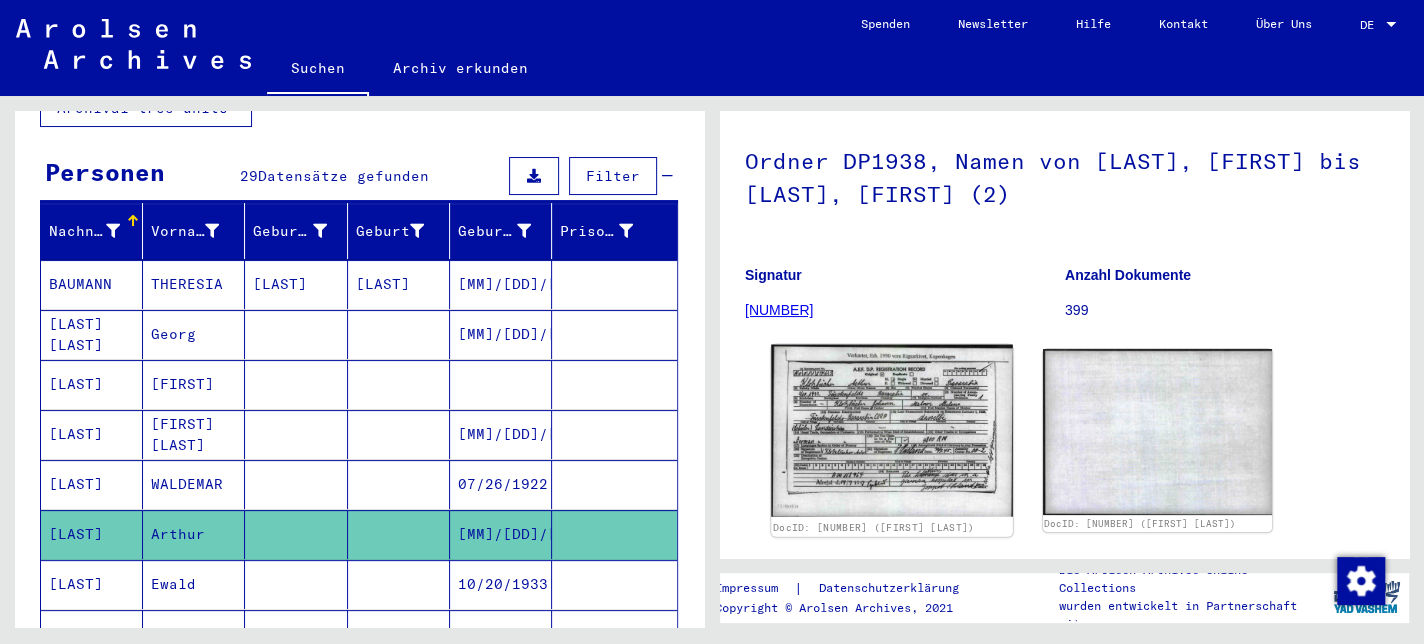 click 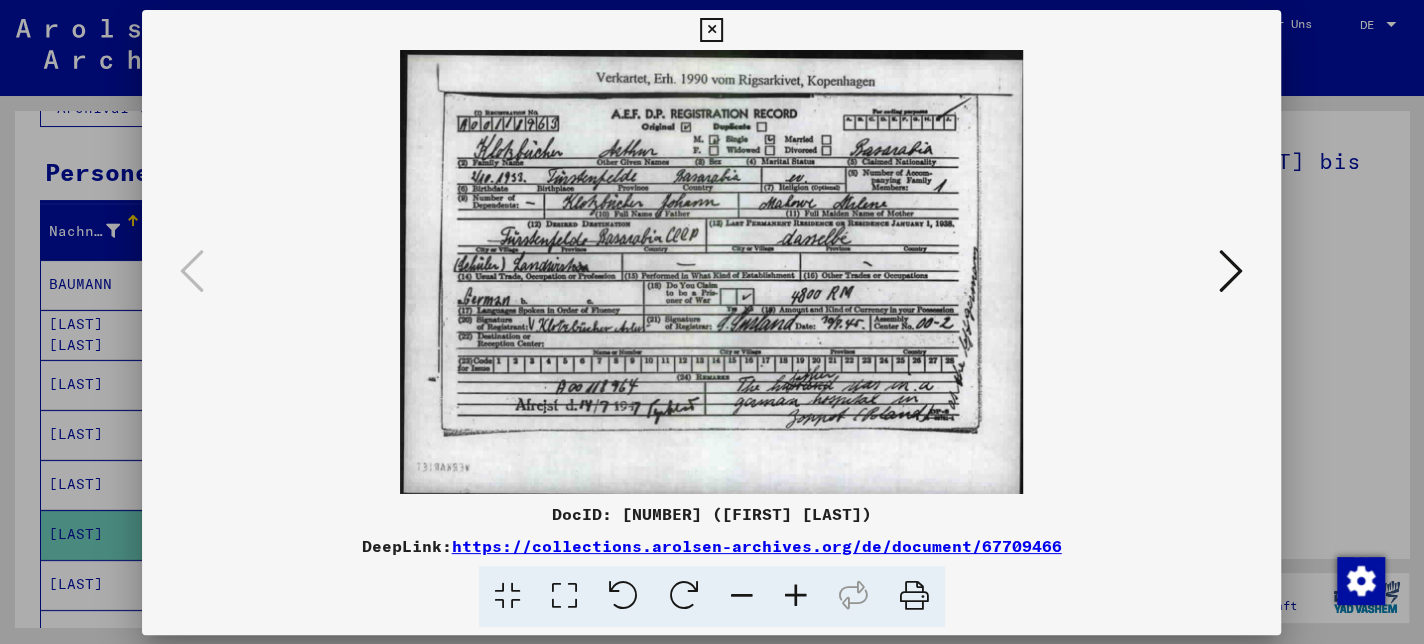 scroll, scrollTop: 133, scrollLeft: 0, axis: vertical 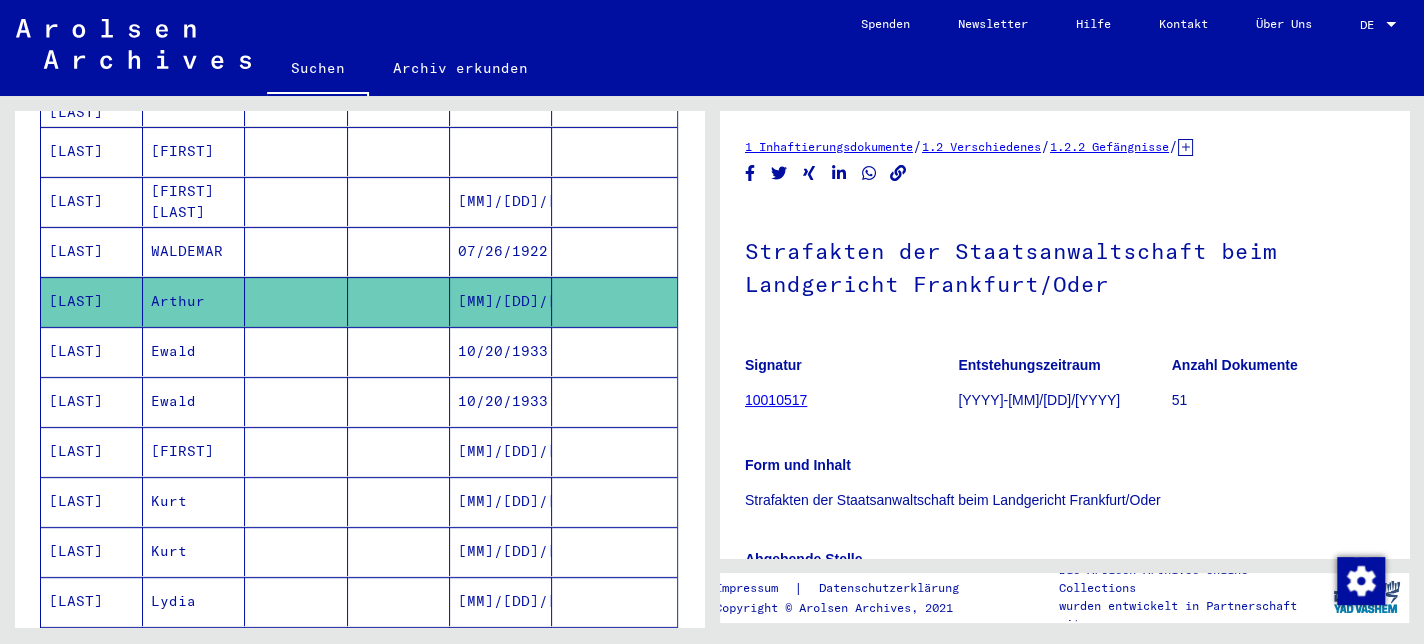 click on "[LAST]" at bounding box center (92, 551) 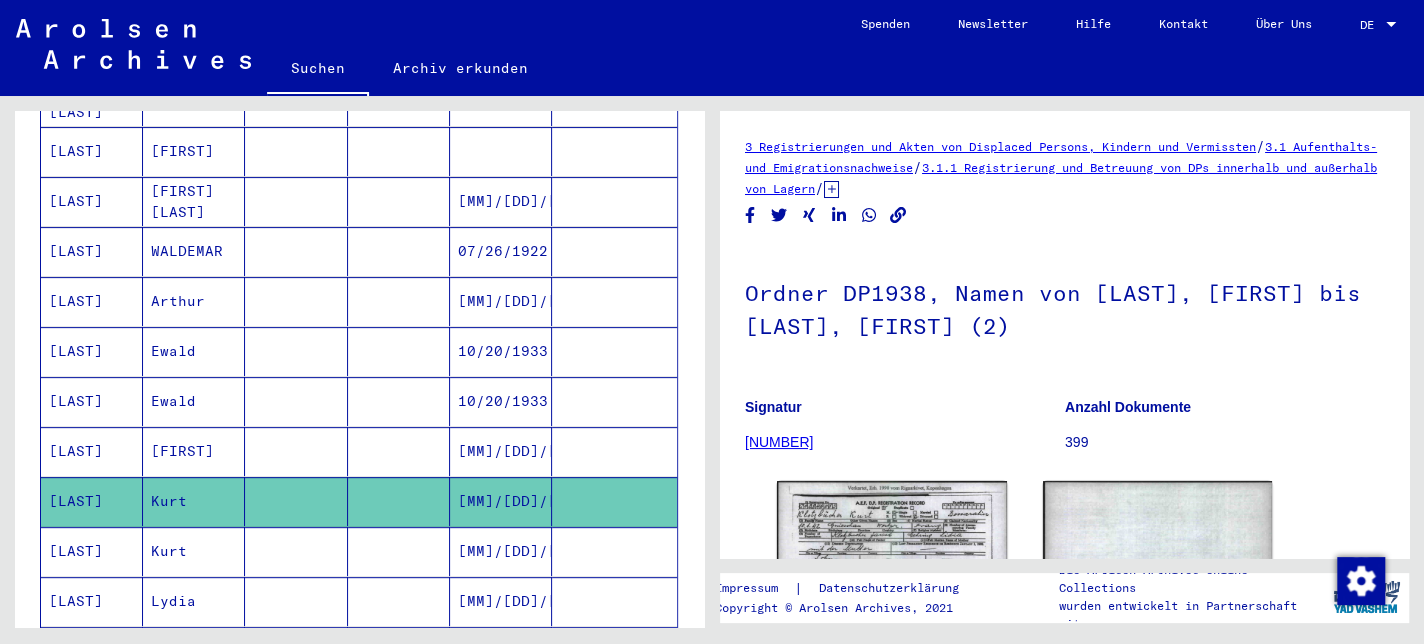 scroll, scrollTop: 0, scrollLeft: 0, axis: both 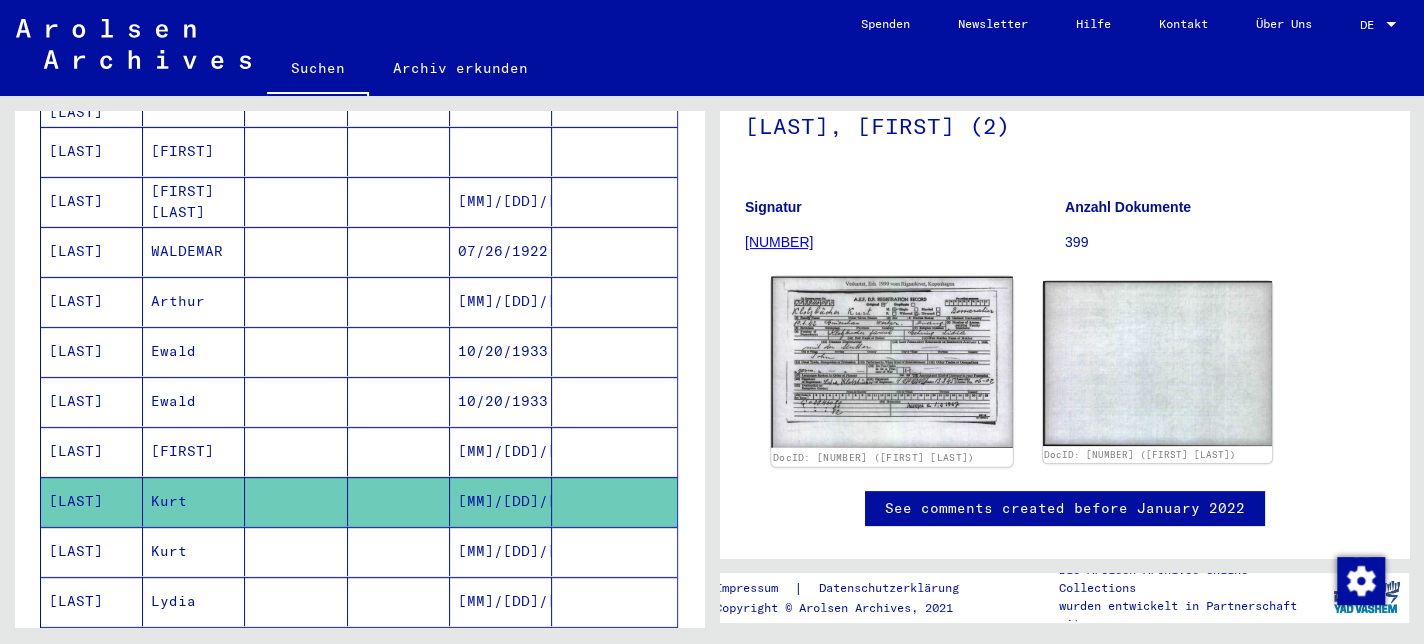 click 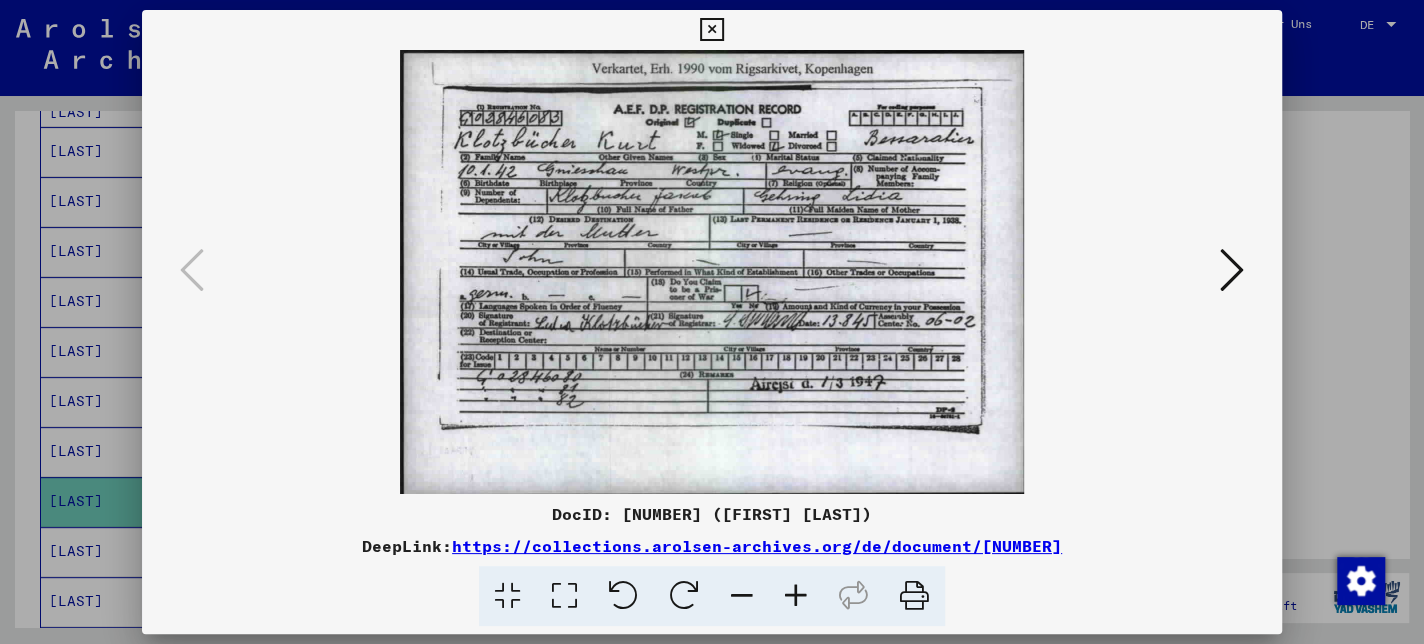 click at bounding box center [1232, 271] 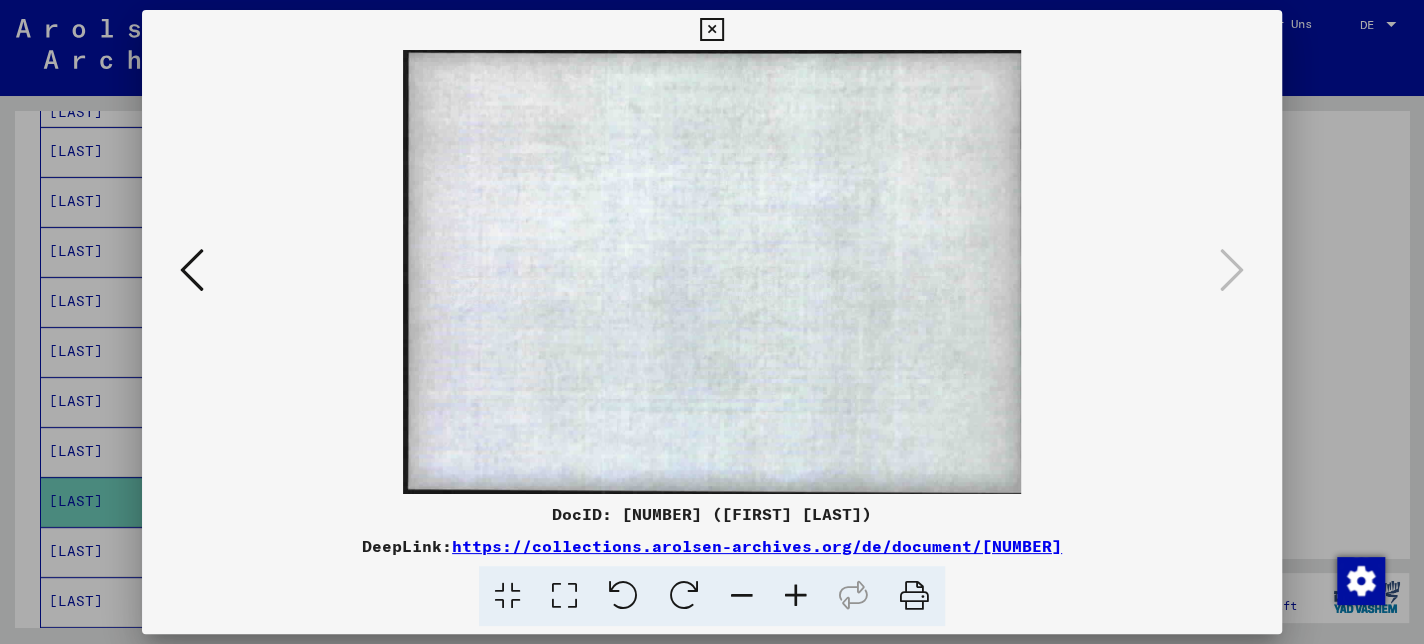 click at bounding box center (192, 270) 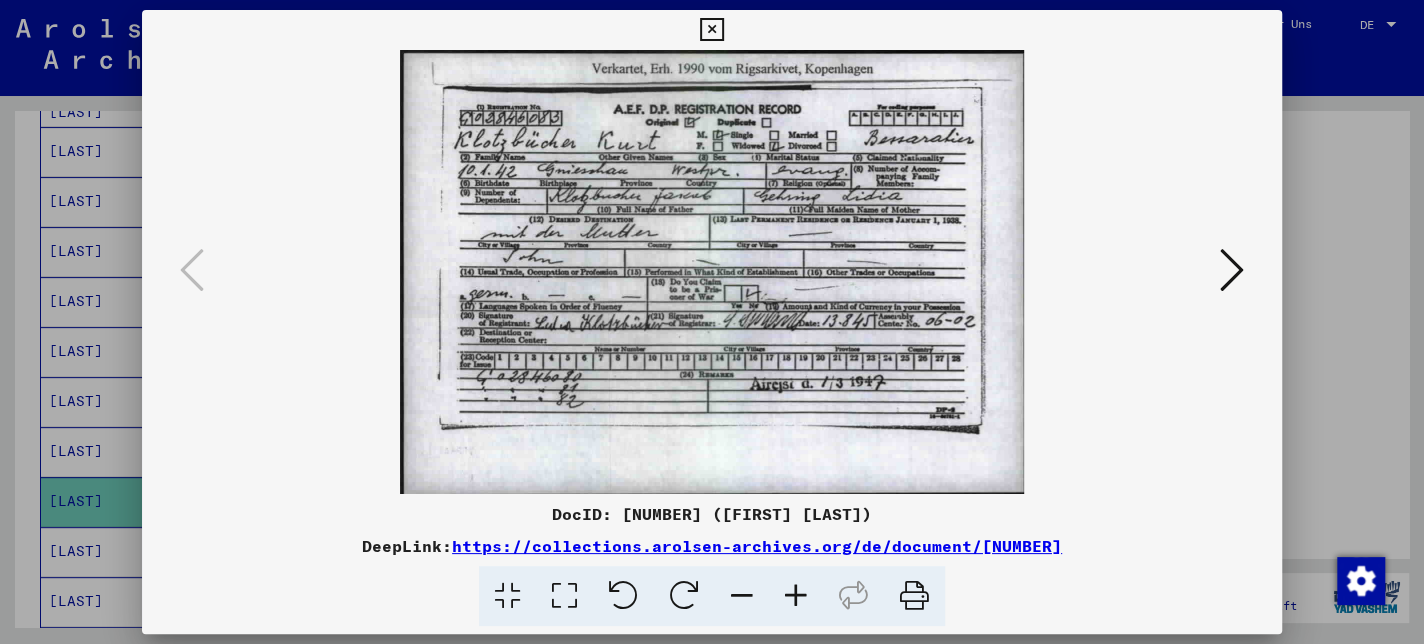 click at bounding box center (711, 30) 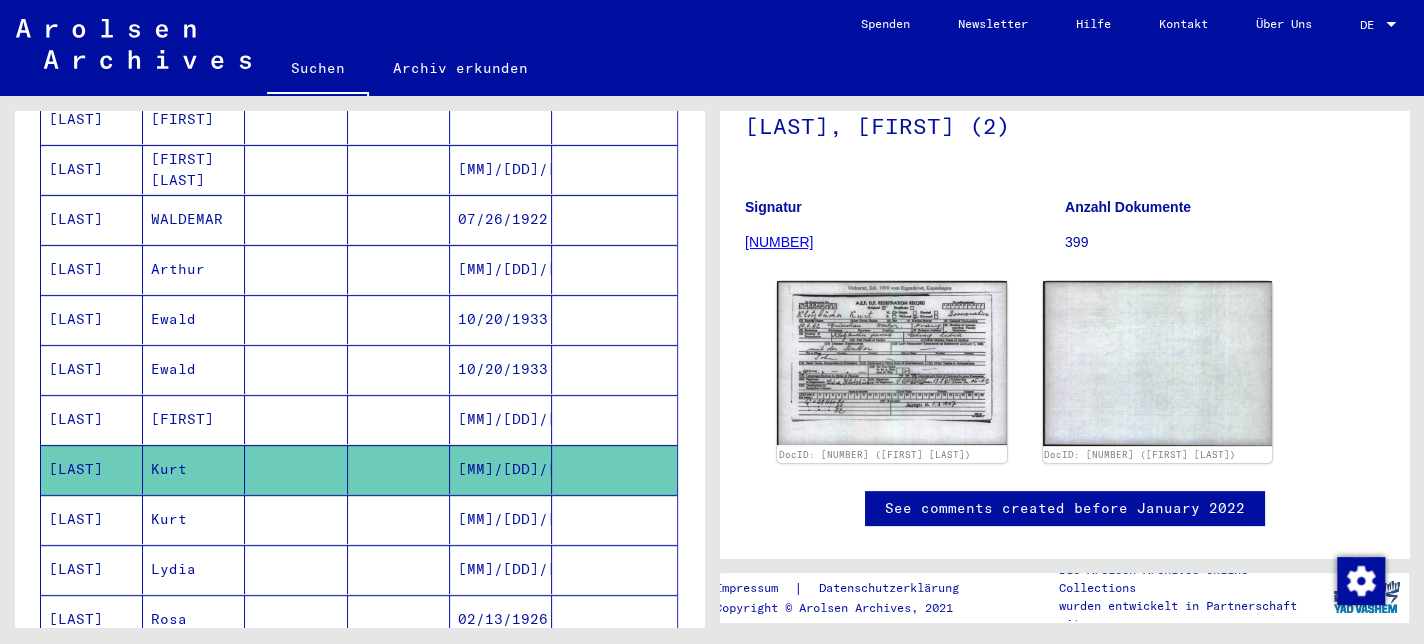 scroll, scrollTop: 432, scrollLeft: 0, axis: vertical 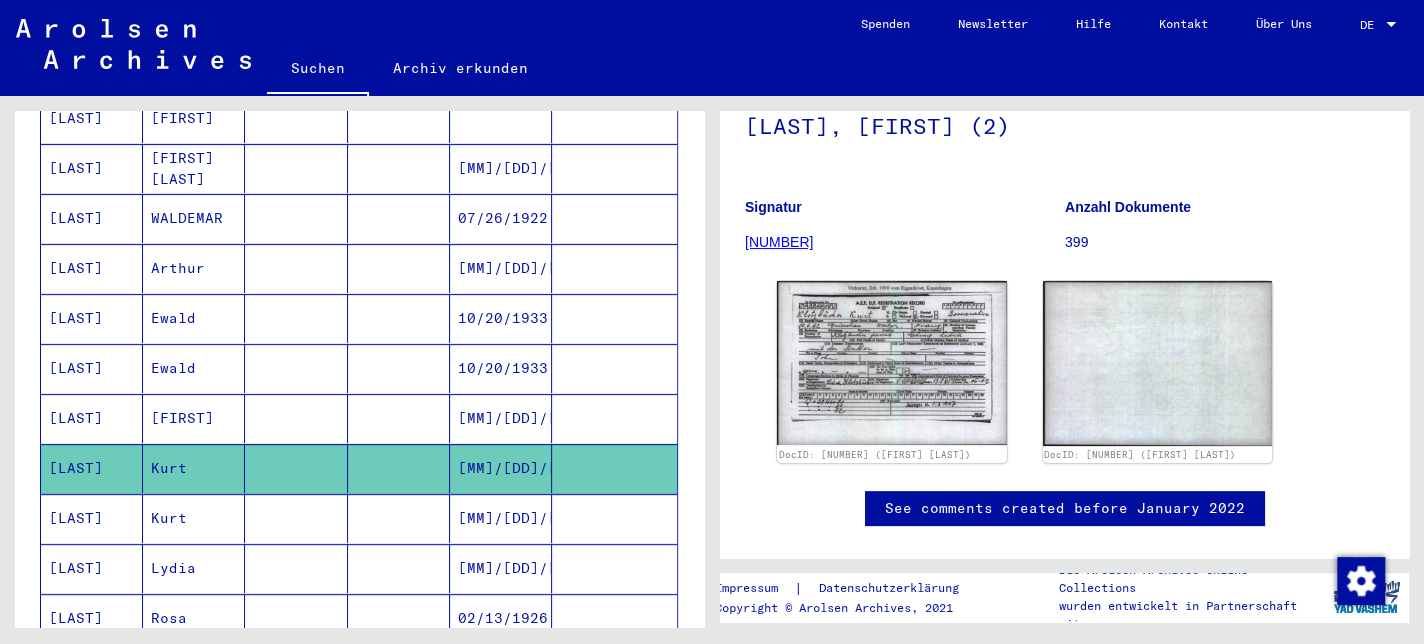 click on "Kurt" at bounding box center [194, 568] 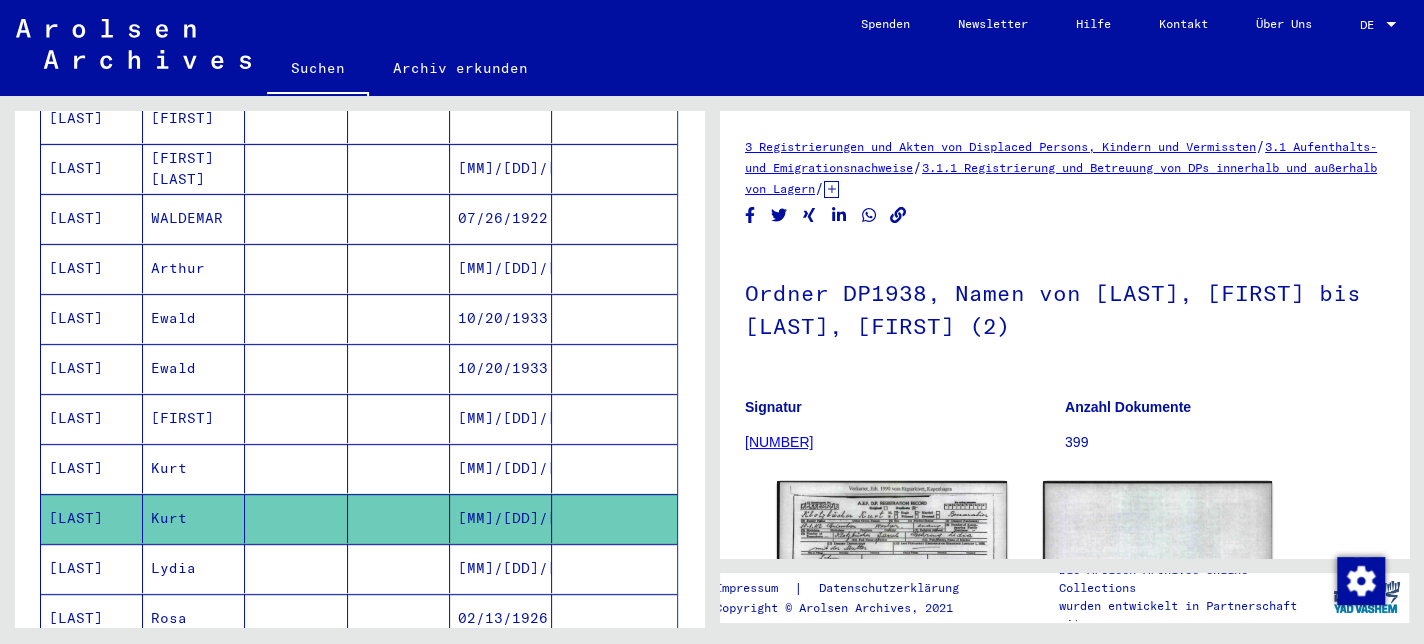 scroll, scrollTop: 0, scrollLeft: 0, axis: both 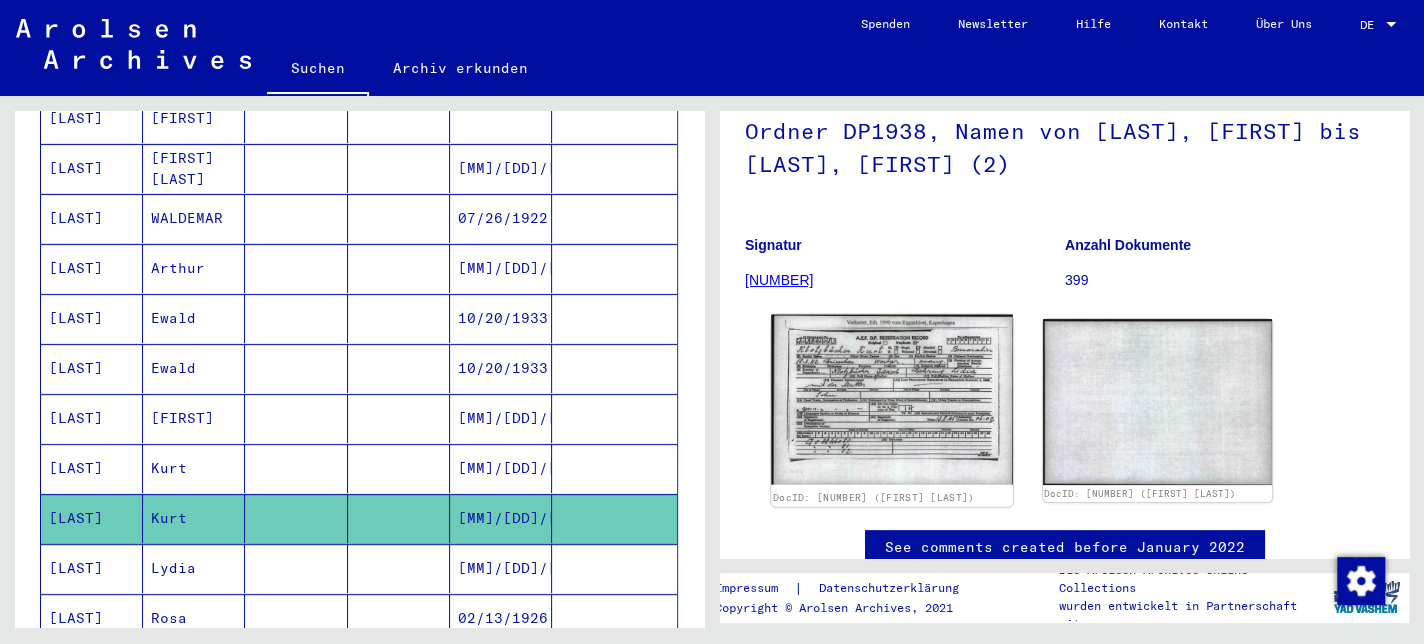 click 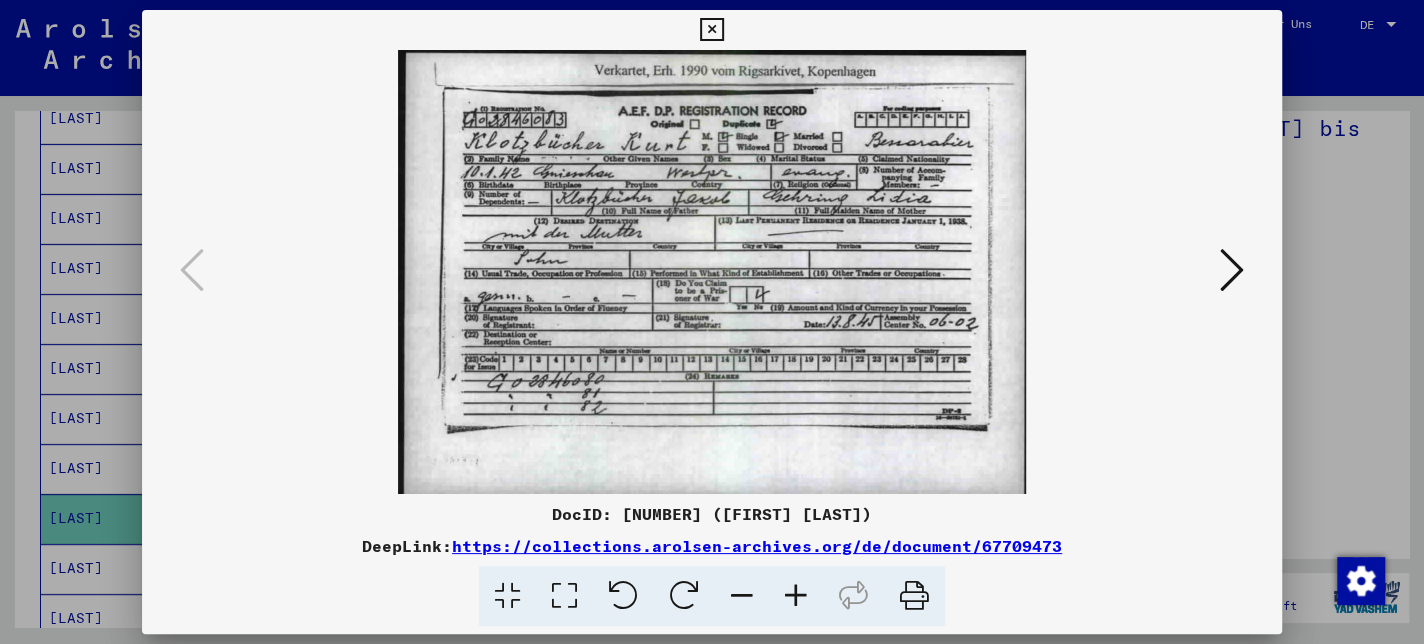 scroll, scrollTop: 166, scrollLeft: 0, axis: vertical 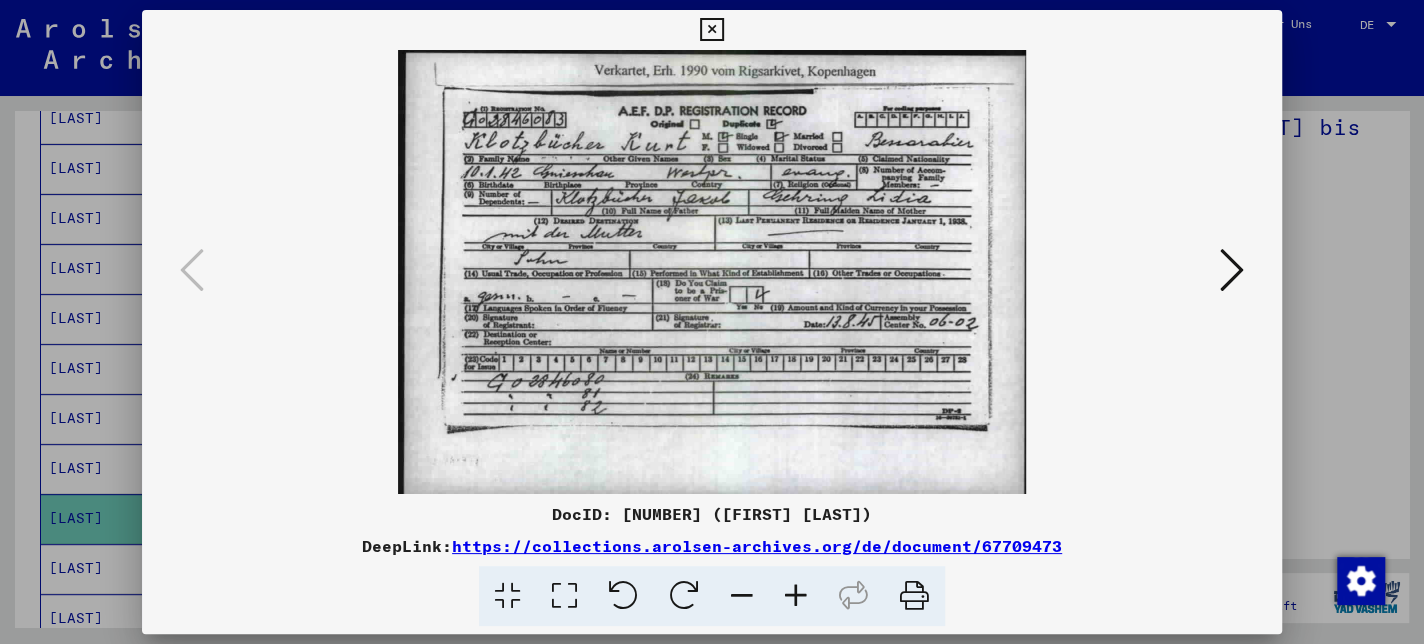 click at bounding box center [711, 30] 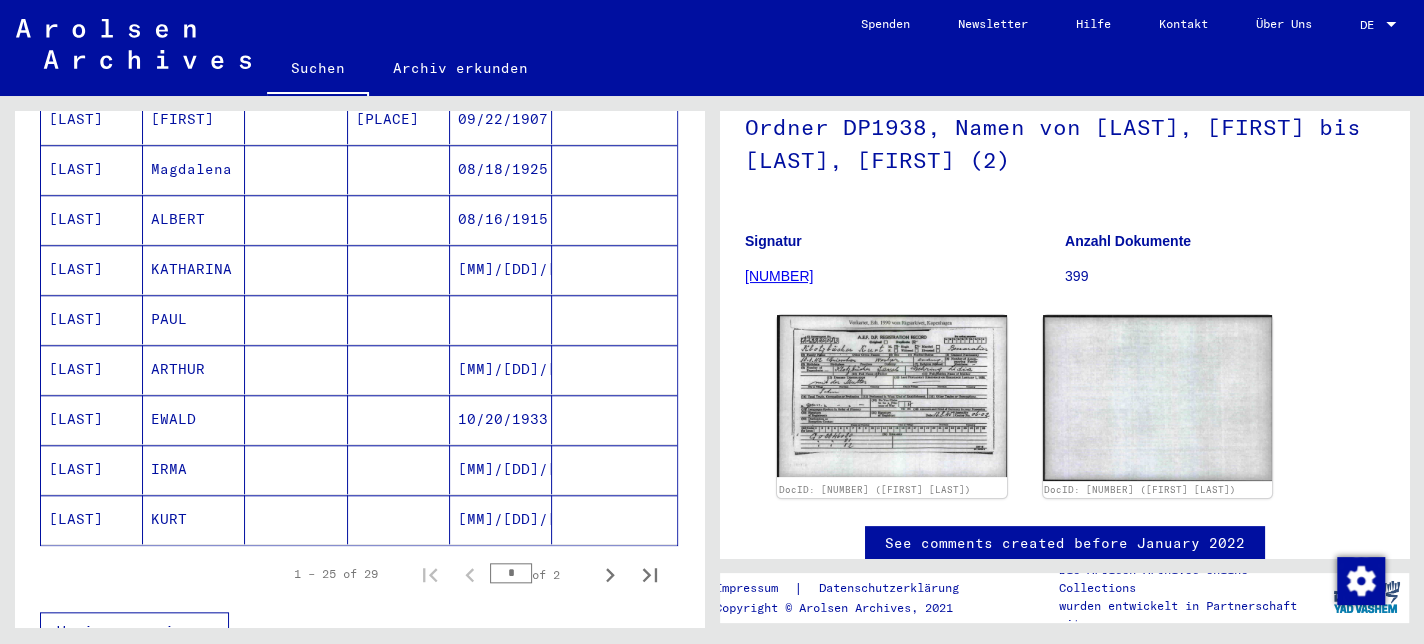 scroll, scrollTop: 1131, scrollLeft: 0, axis: vertical 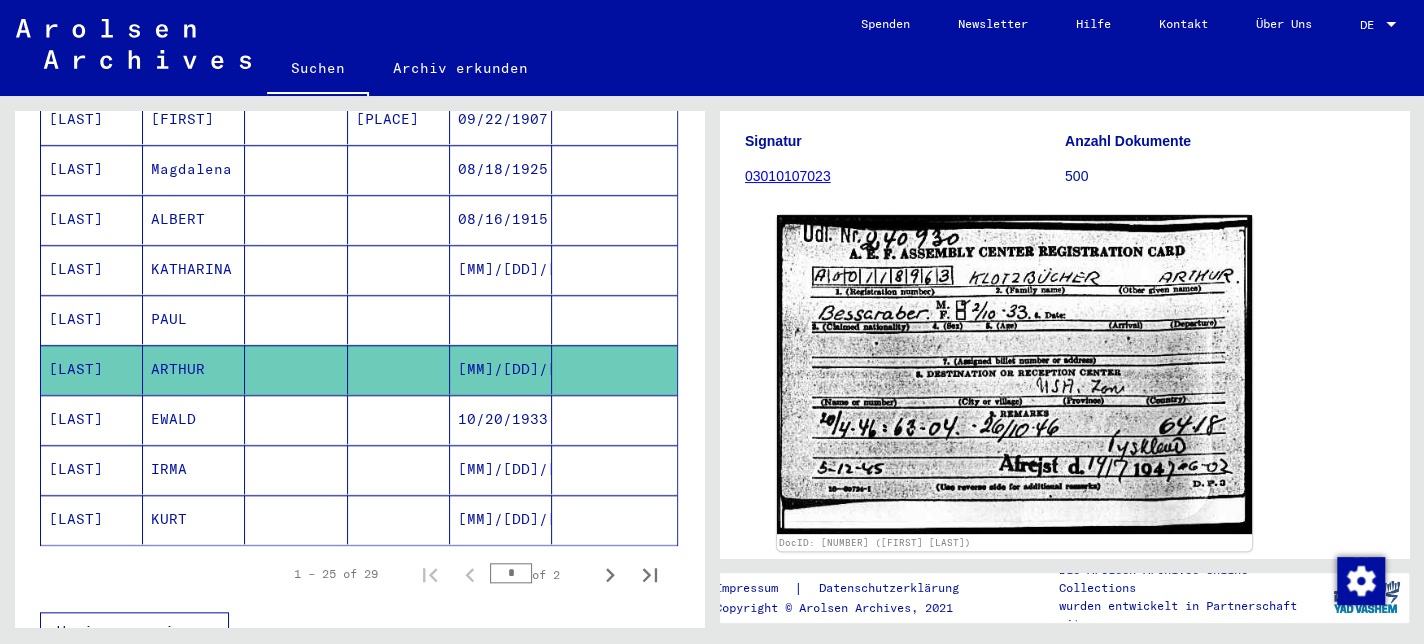 click on "KURT" 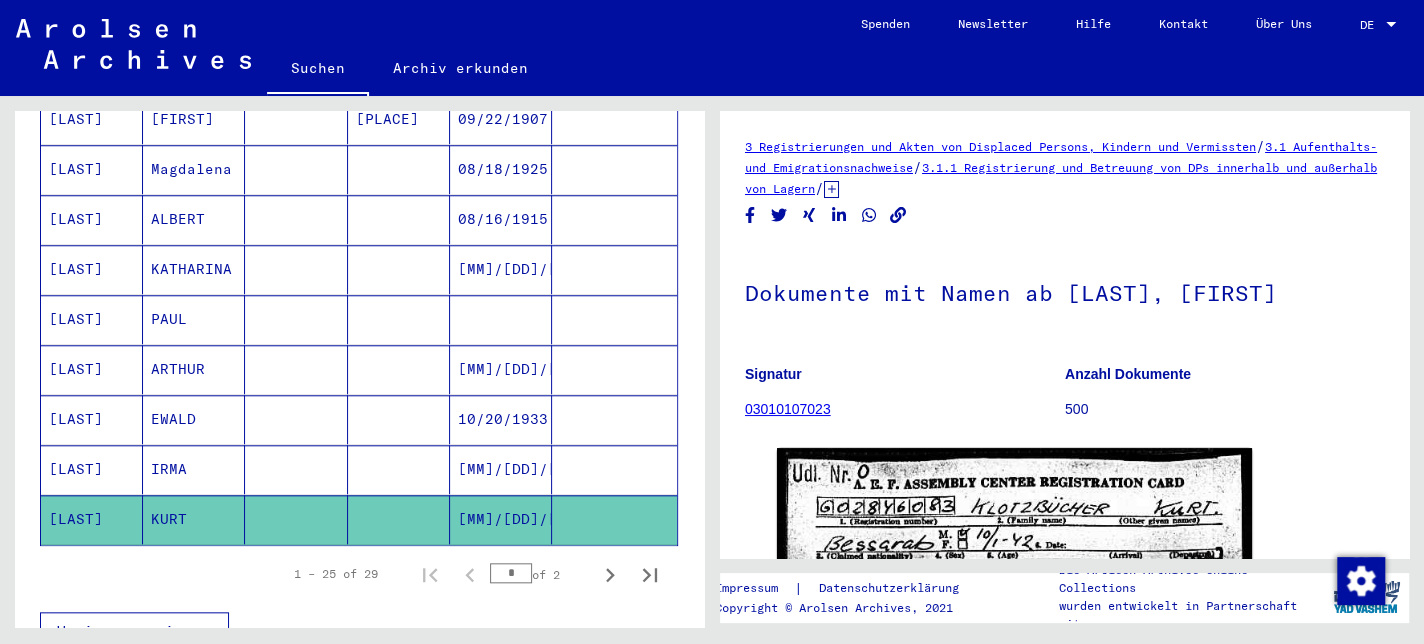 scroll, scrollTop: 0, scrollLeft: 0, axis: both 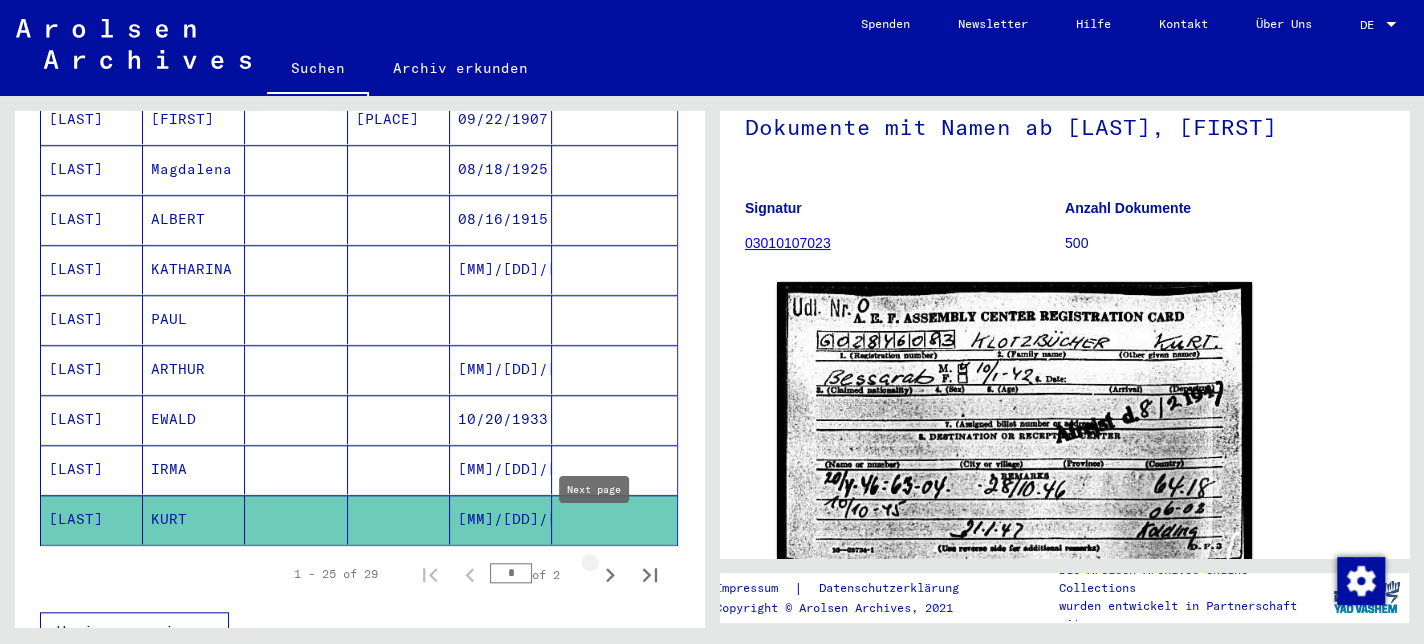 click 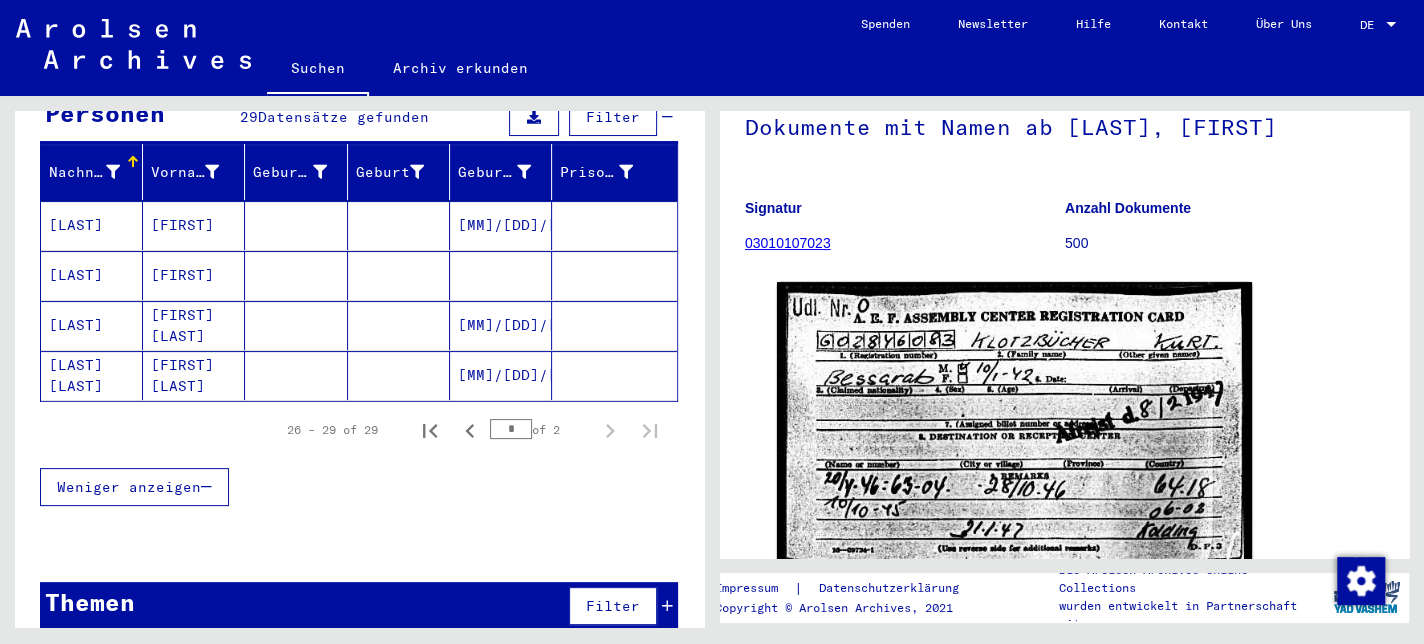 click on "[FIRST] [LAST]" at bounding box center (194, 375) 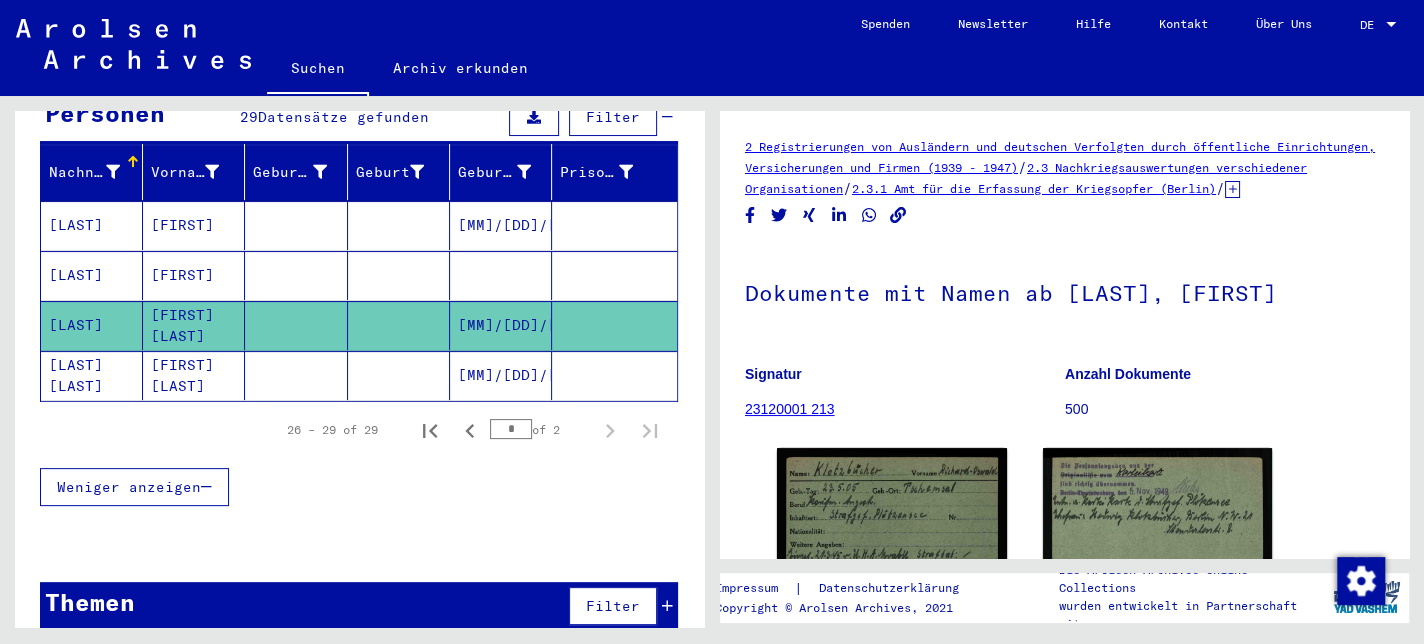 scroll, scrollTop: 0, scrollLeft: 0, axis: both 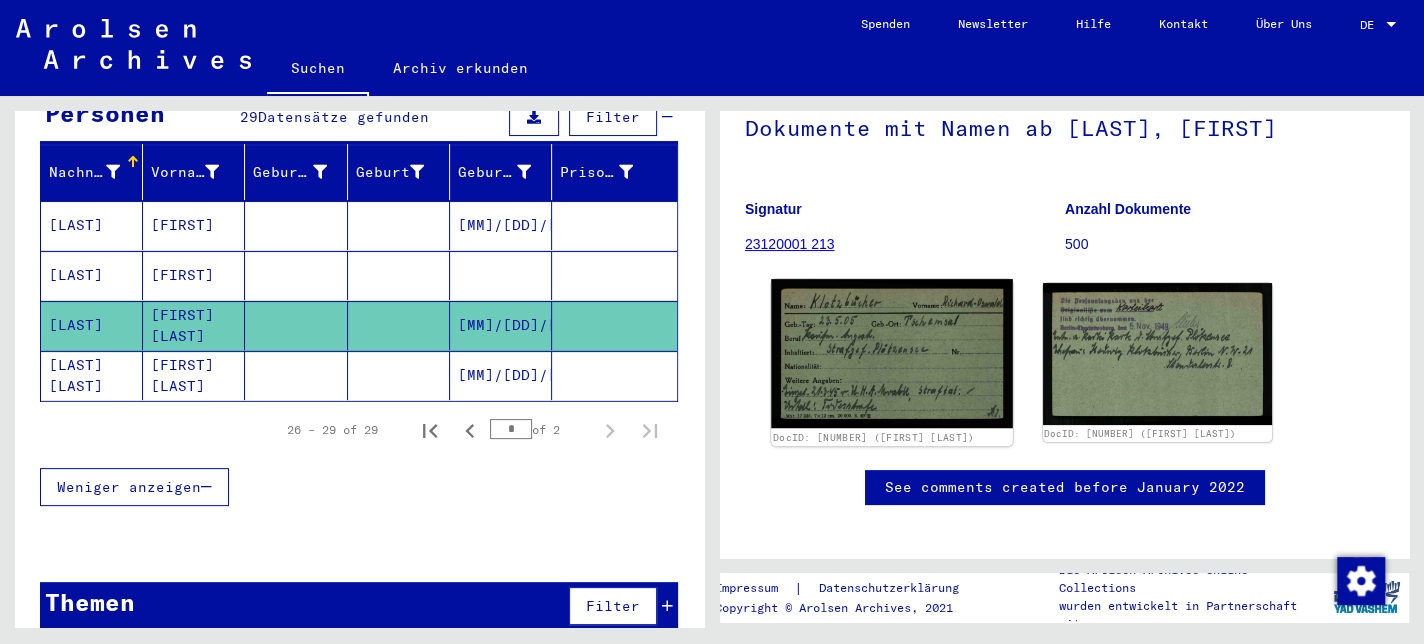 click 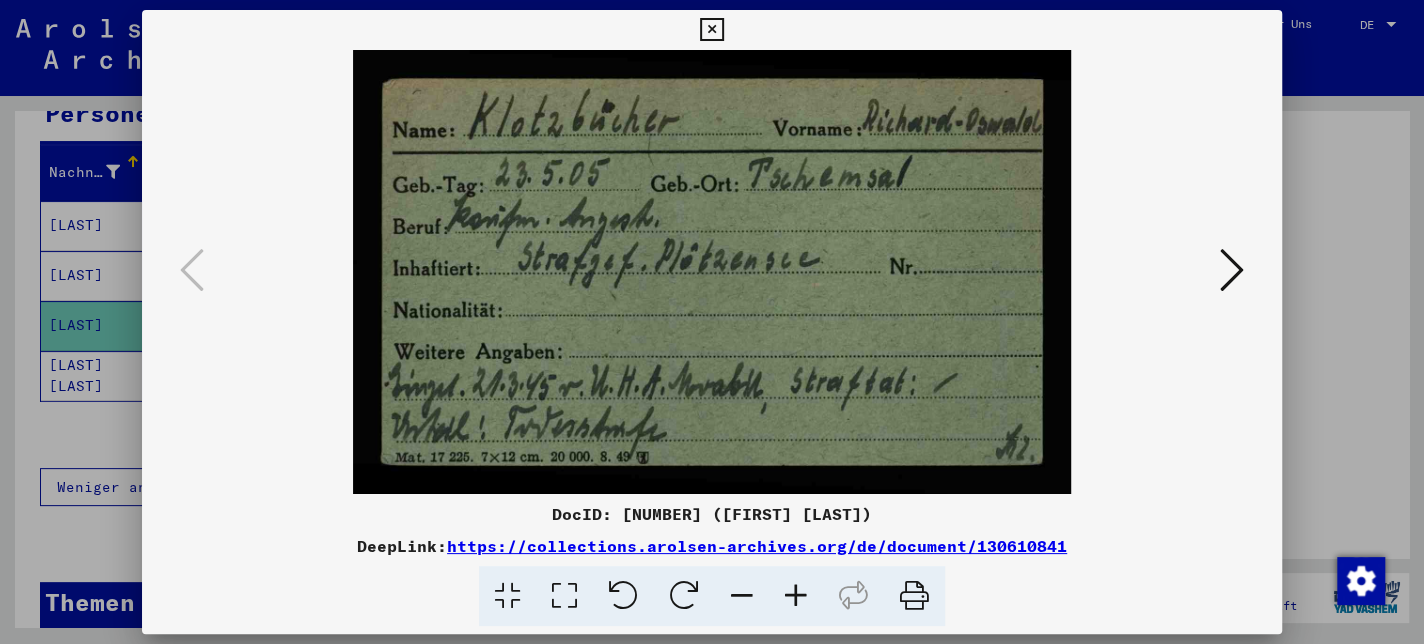 click at bounding box center (1232, 270) 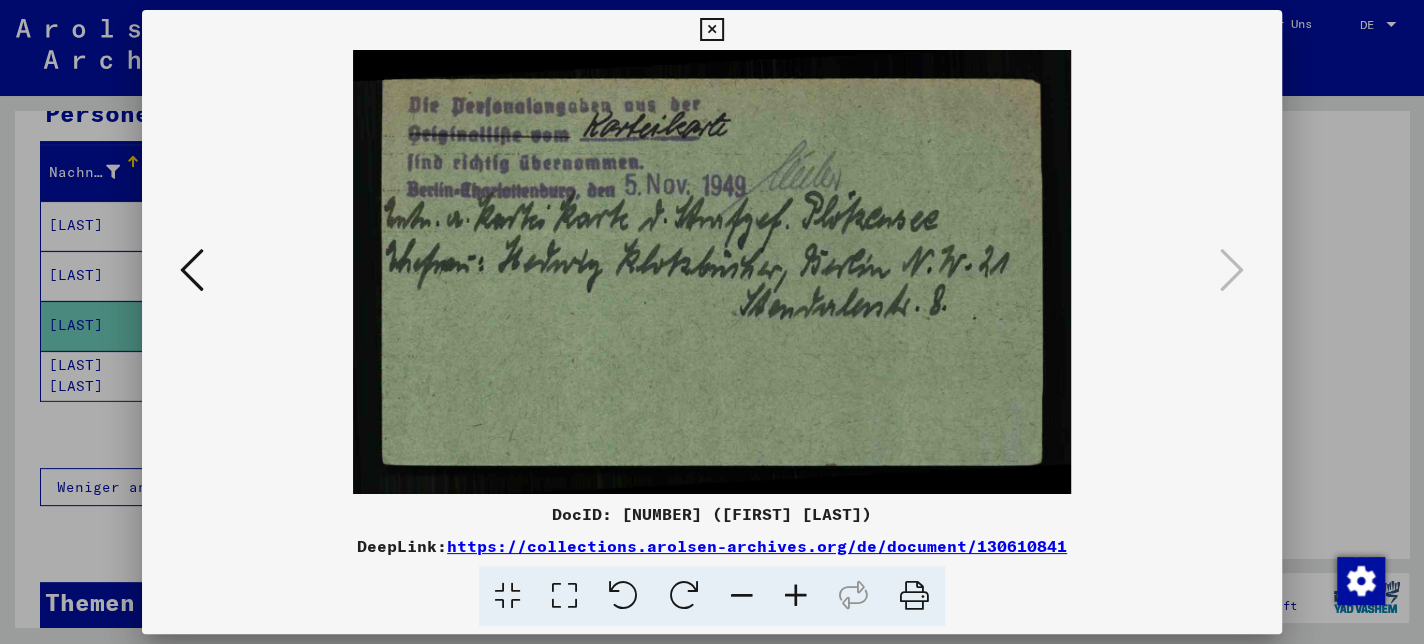 click at bounding box center [711, 30] 